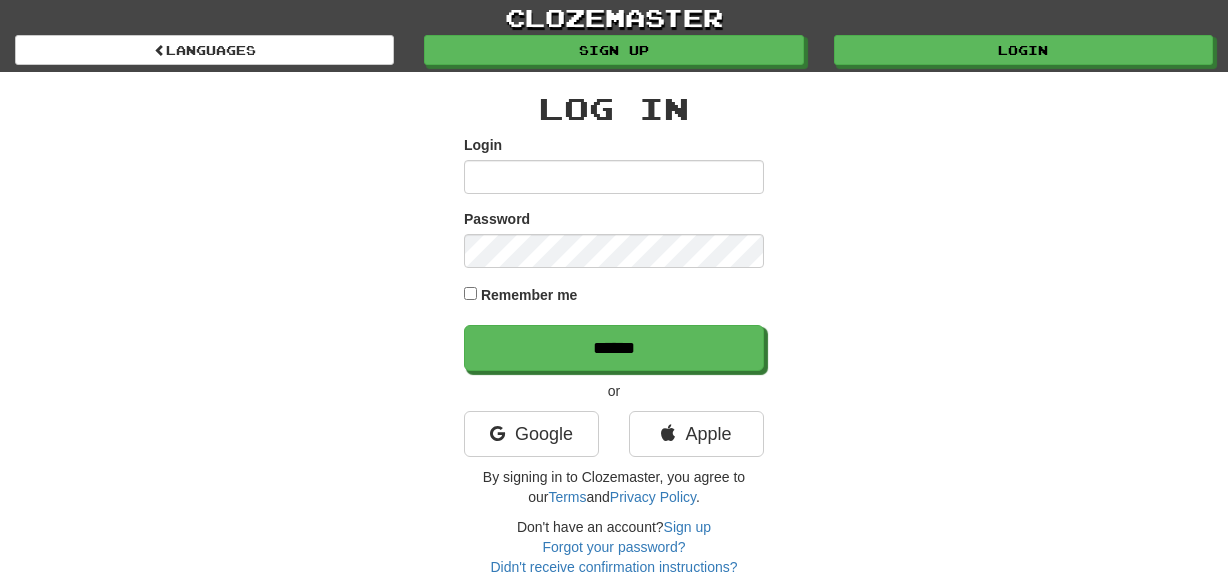 scroll, scrollTop: 0, scrollLeft: 0, axis: both 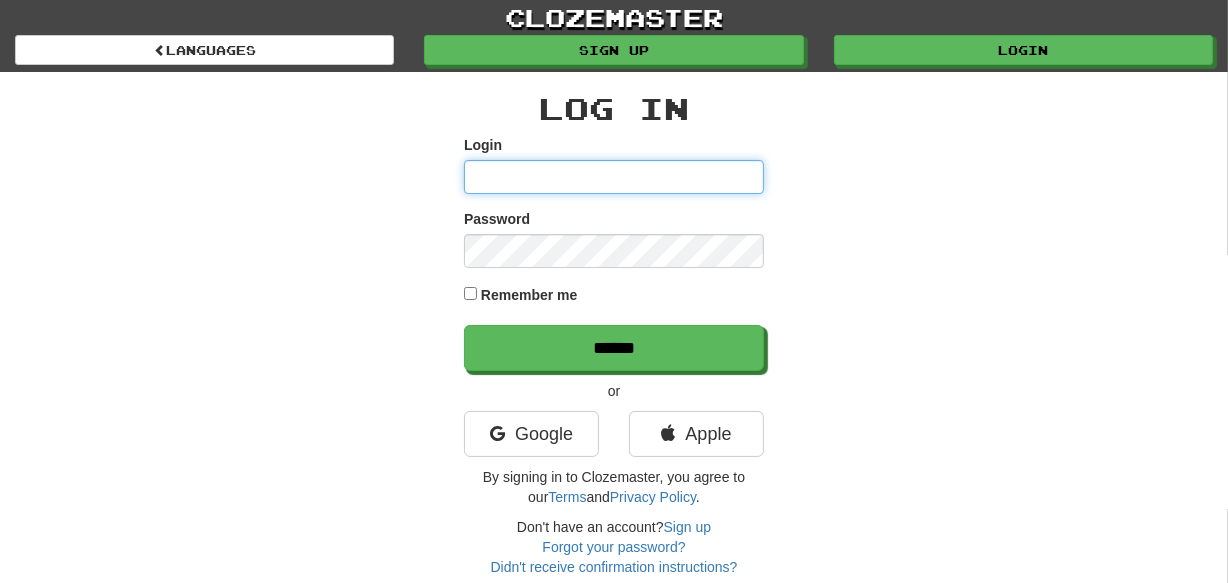 type on "********" 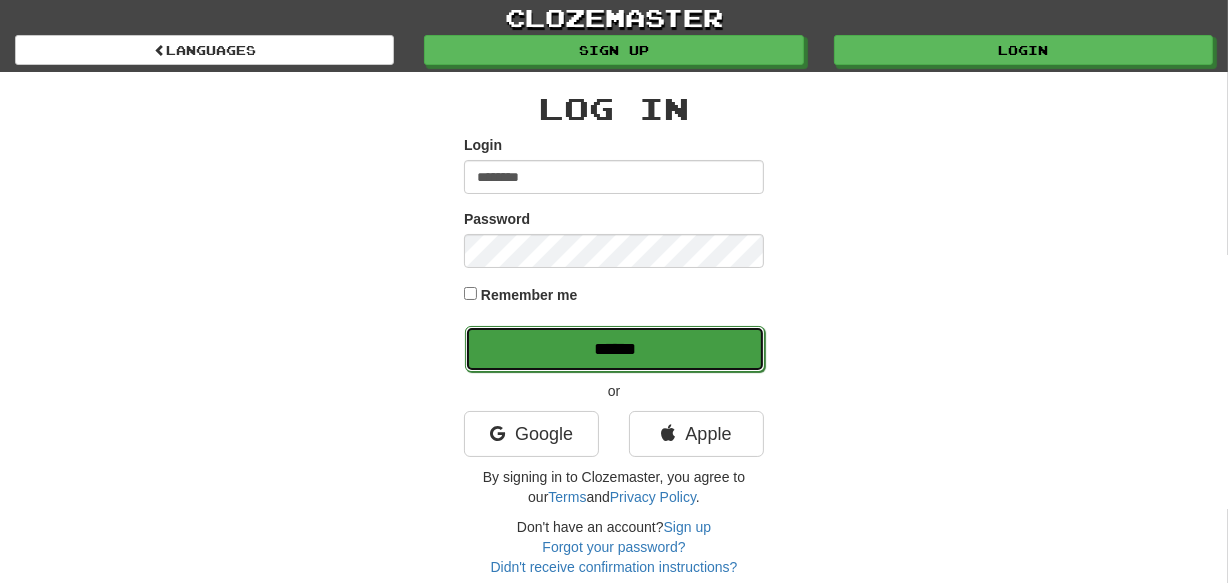 click on "******" at bounding box center [615, 349] 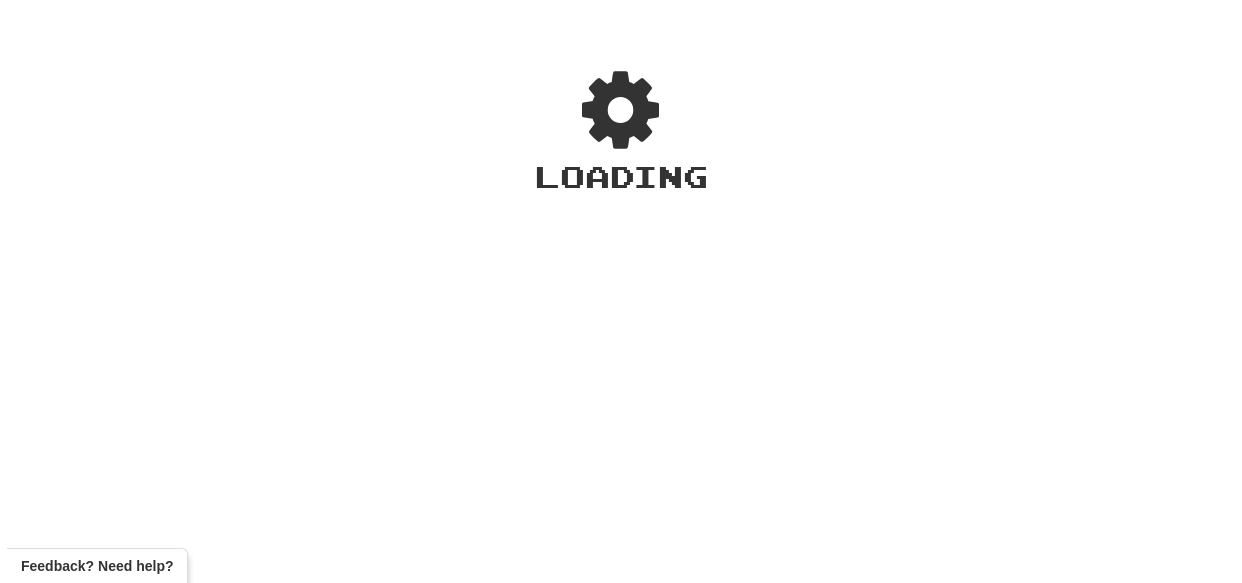 scroll, scrollTop: 0, scrollLeft: 0, axis: both 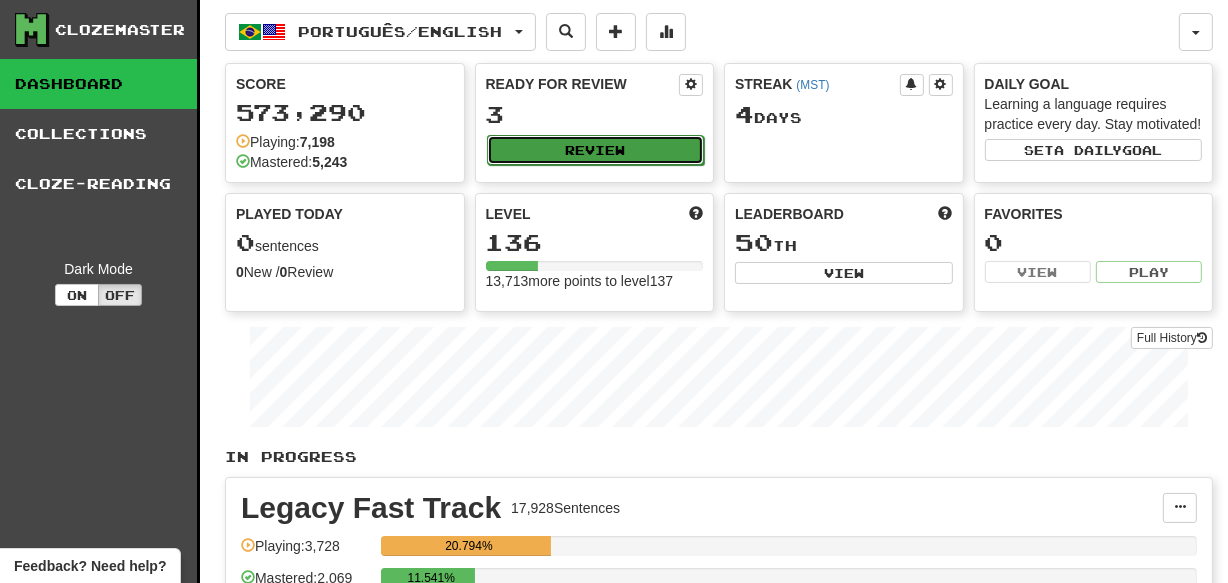 click on "Review" at bounding box center [596, 150] 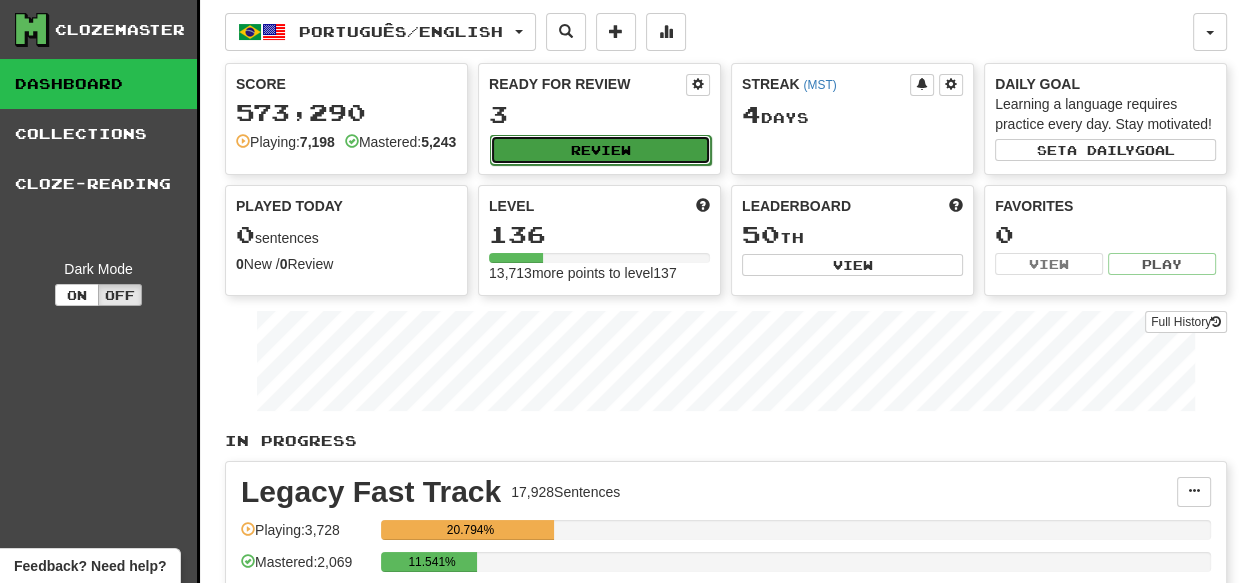 select on "***" 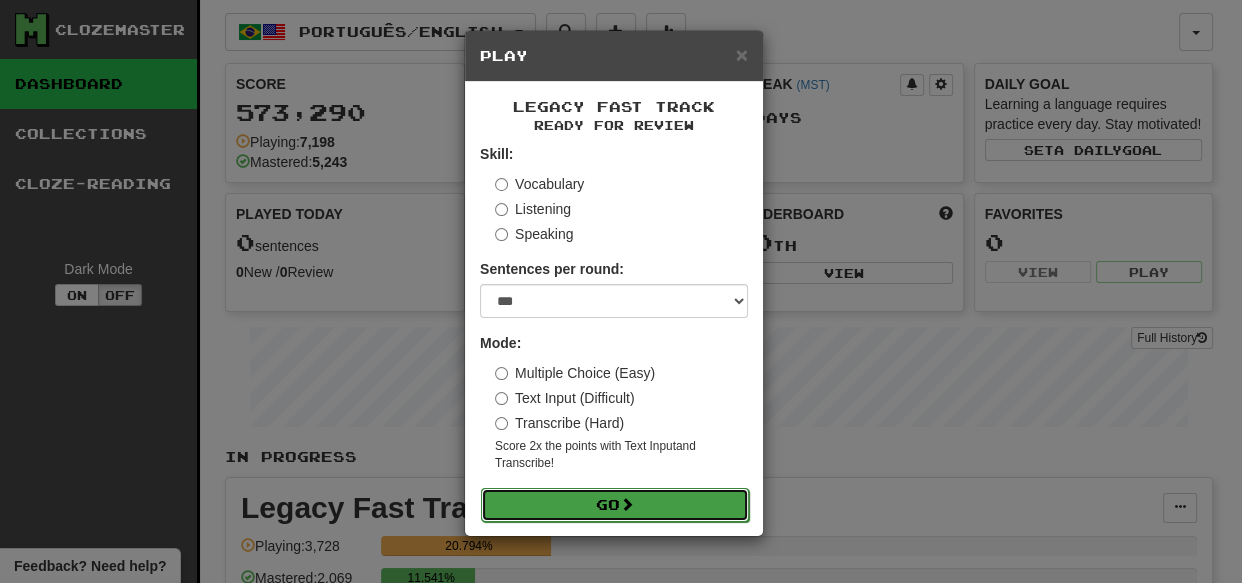 click on "Go" at bounding box center [615, 505] 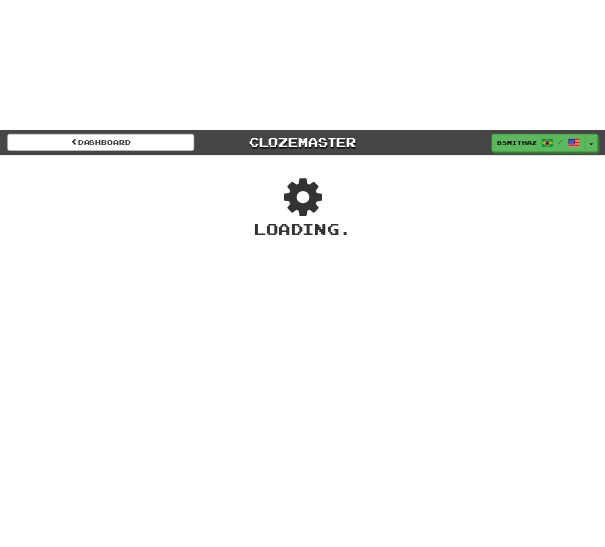scroll, scrollTop: 0, scrollLeft: 0, axis: both 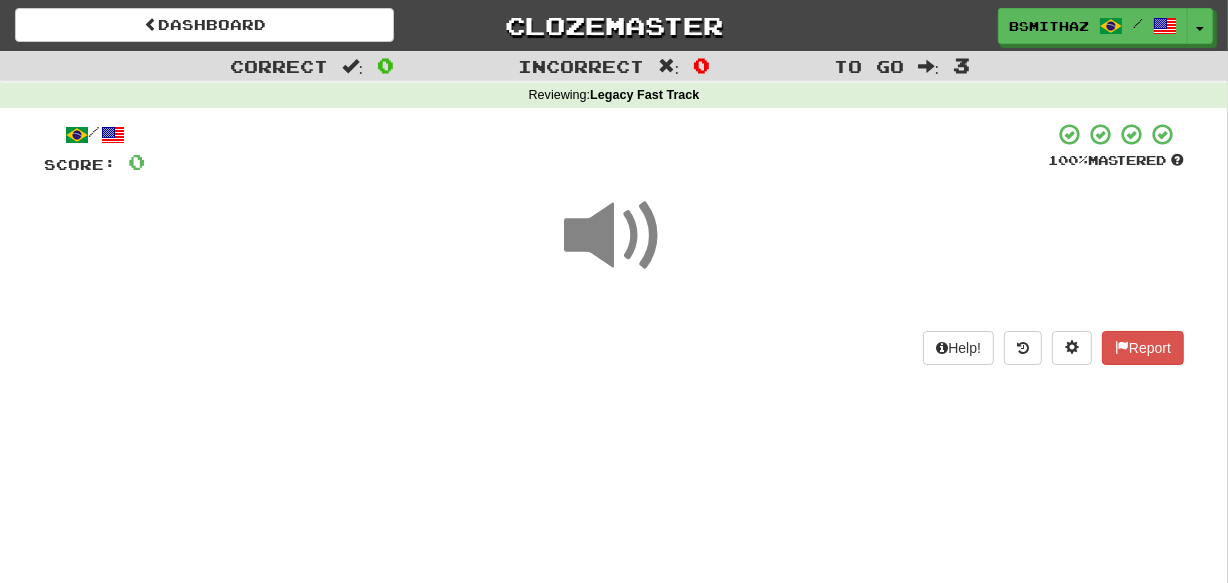 click at bounding box center [614, 236] 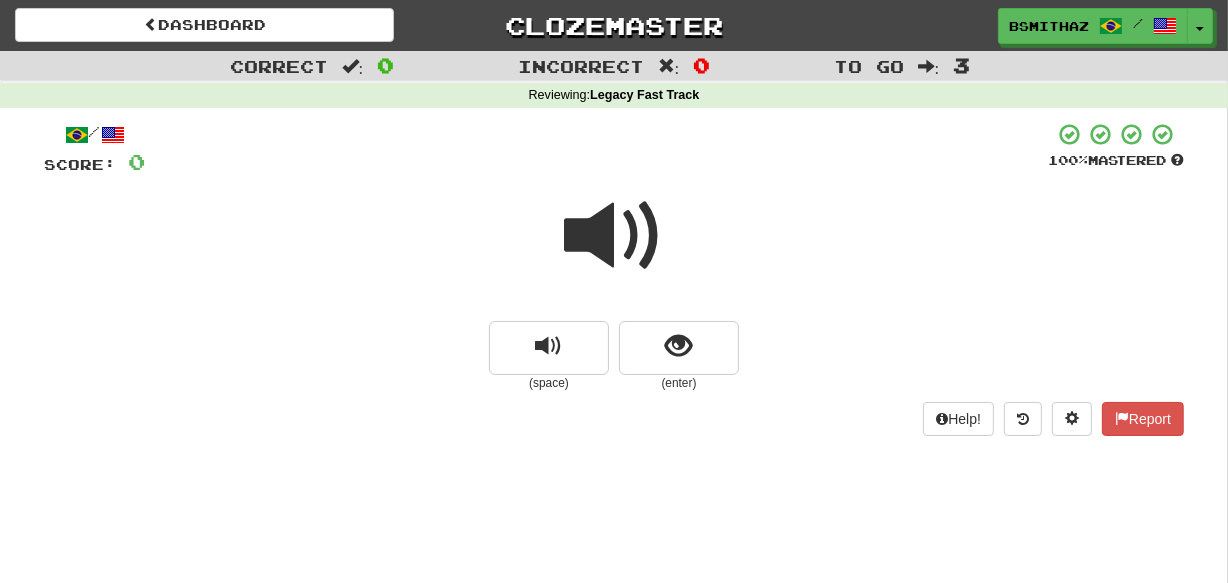 click at bounding box center [614, 236] 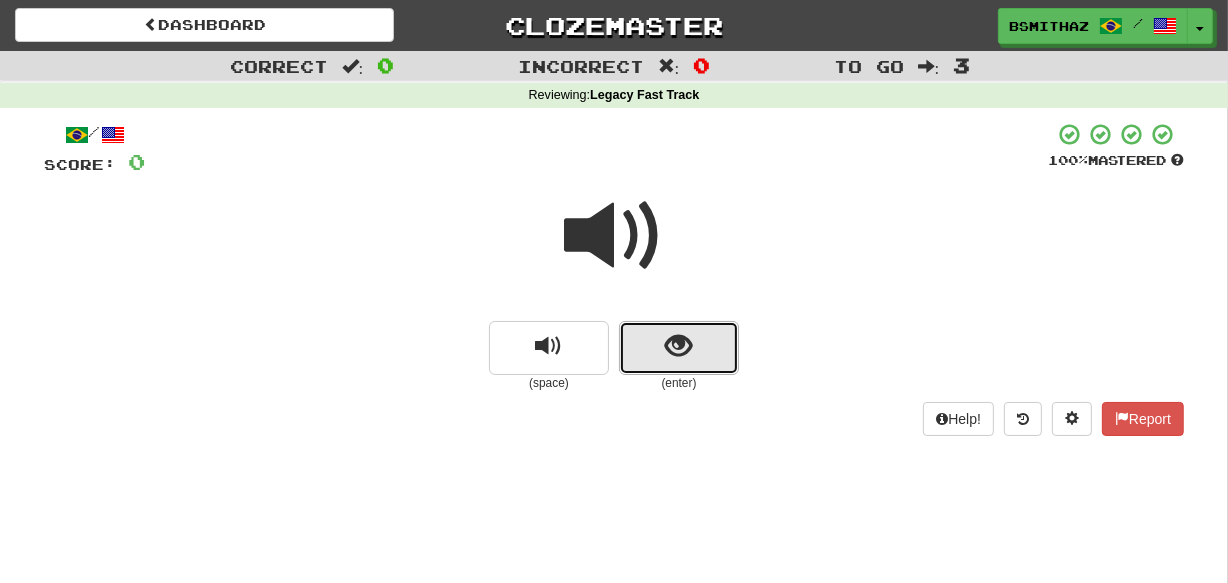 click at bounding box center [679, 348] 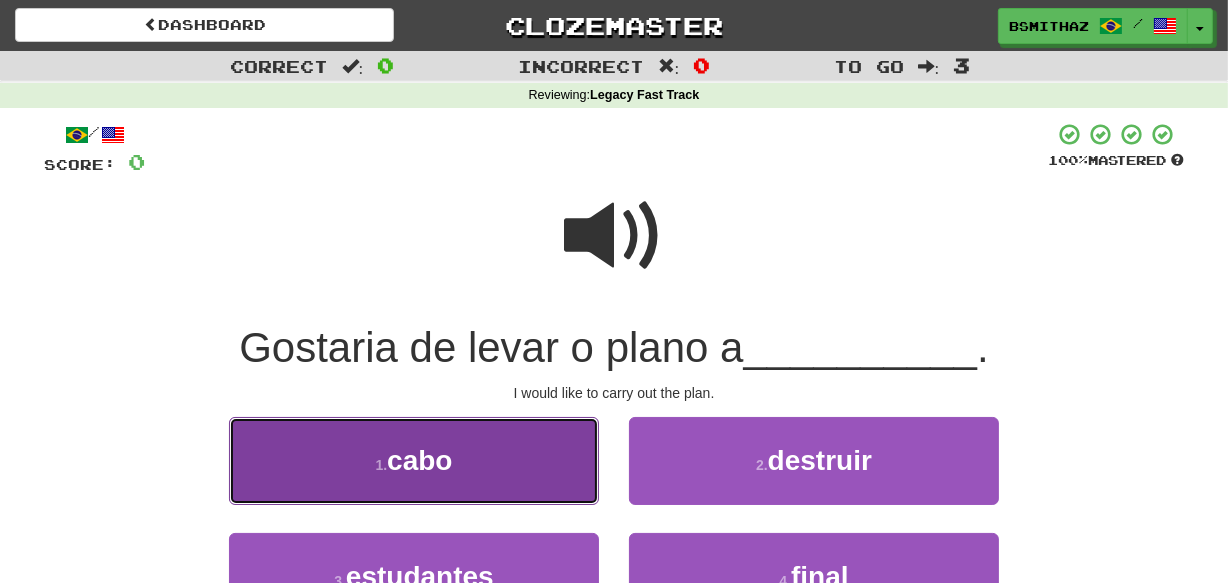 click on "1 .  cabo" at bounding box center [414, 460] 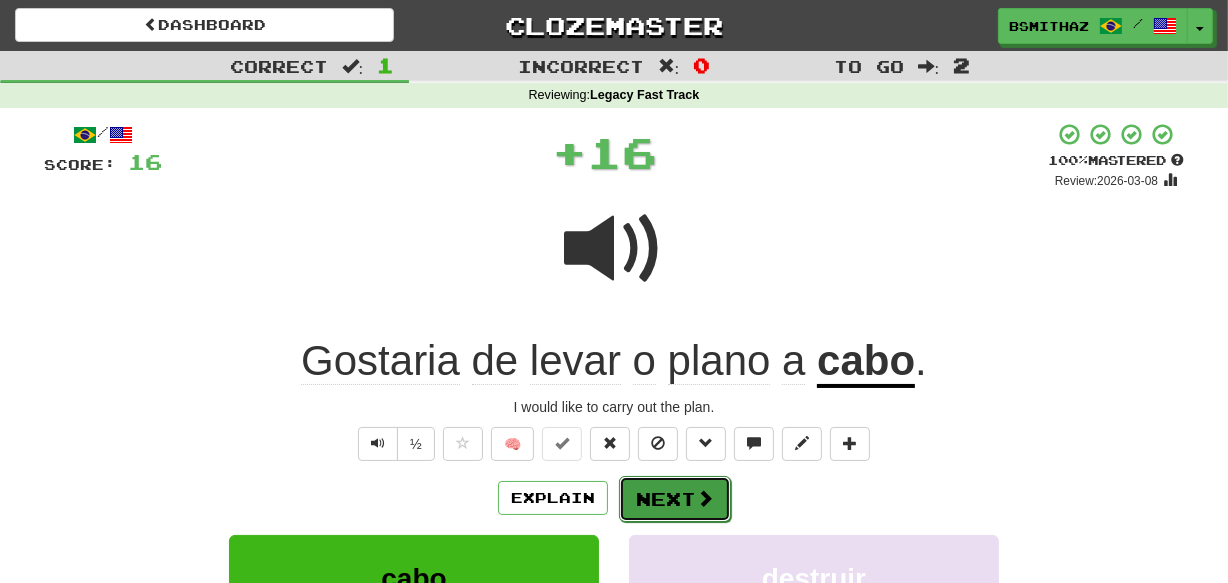 click on "Next" at bounding box center [675, 499] 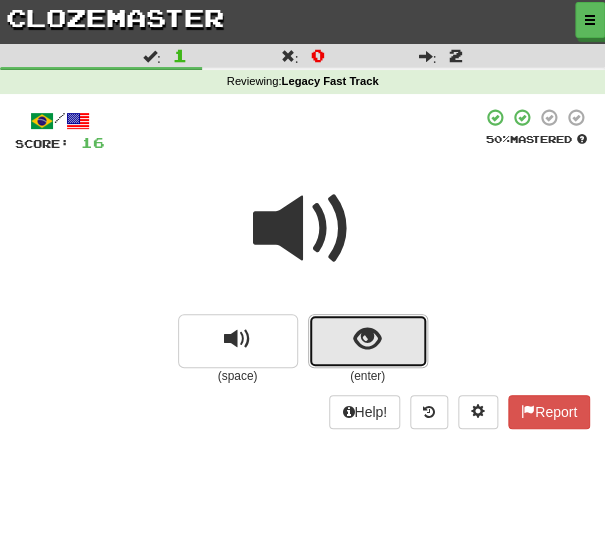 click at bounding box center [368, 341] 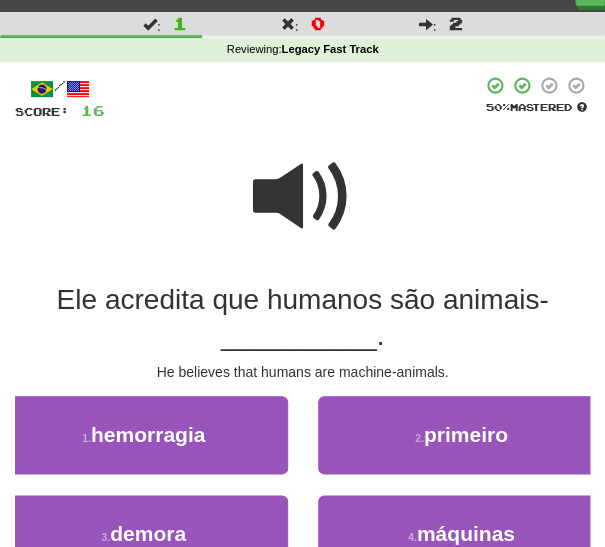 scroll, scrollTop: 40, scrollLeft: 0, axis: vertical 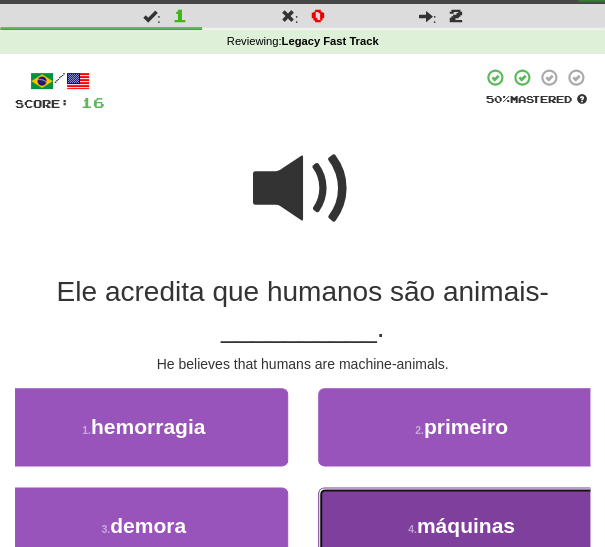 click on "máquinas" at bounding box center [466, 525] 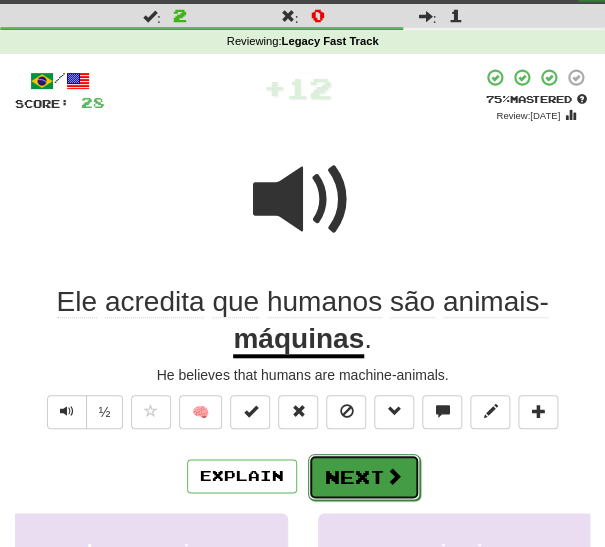 click on "Next" at bounding box center (364, 477) 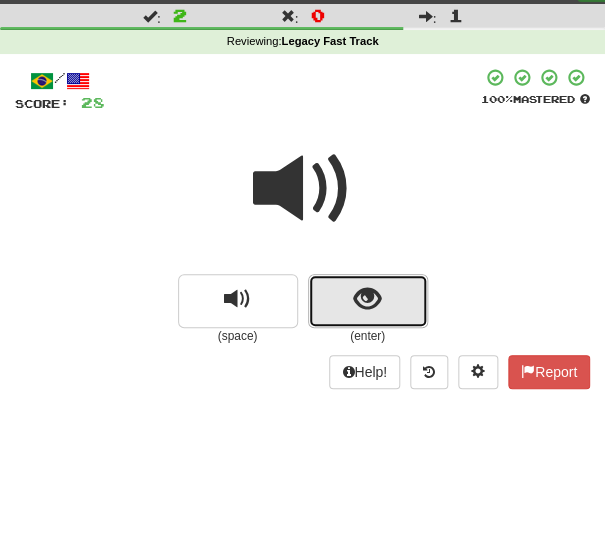 click at bounding box center [368, 301] 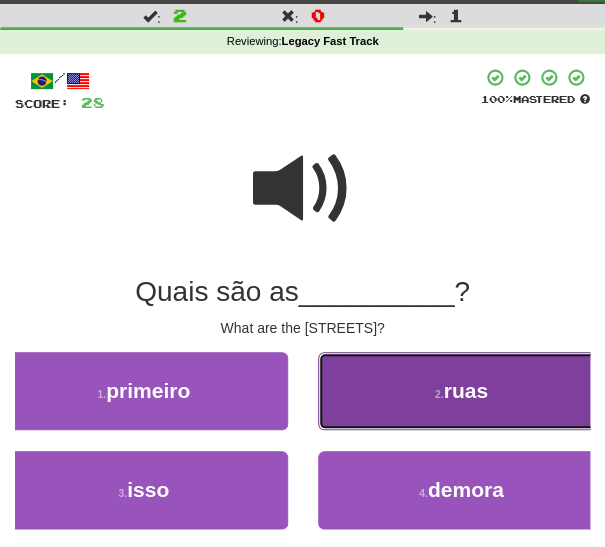 click on "2 .  ruas" at bounding box center [462, 391] 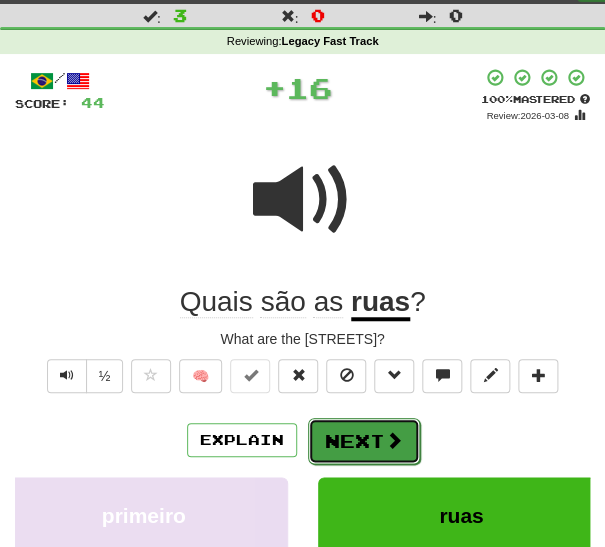 click on "Next" at bounding box center (364, 441) 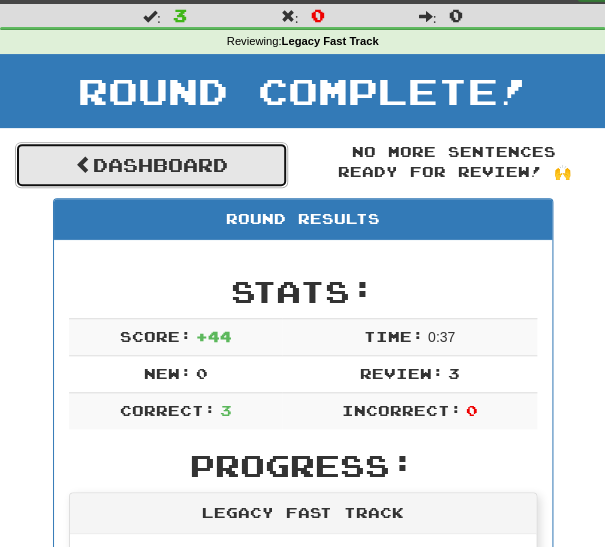 click on "Dashboard" at bounding box center (151, 165) 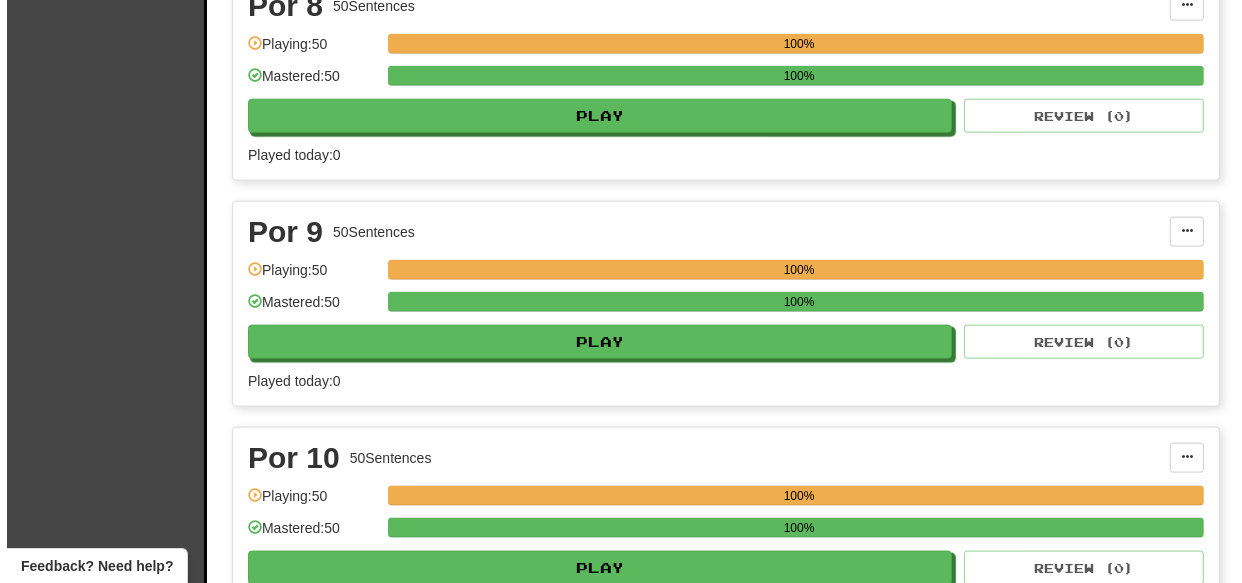 scroll, scrollTop: 2223, scrollLeft: 0, axis: vertical 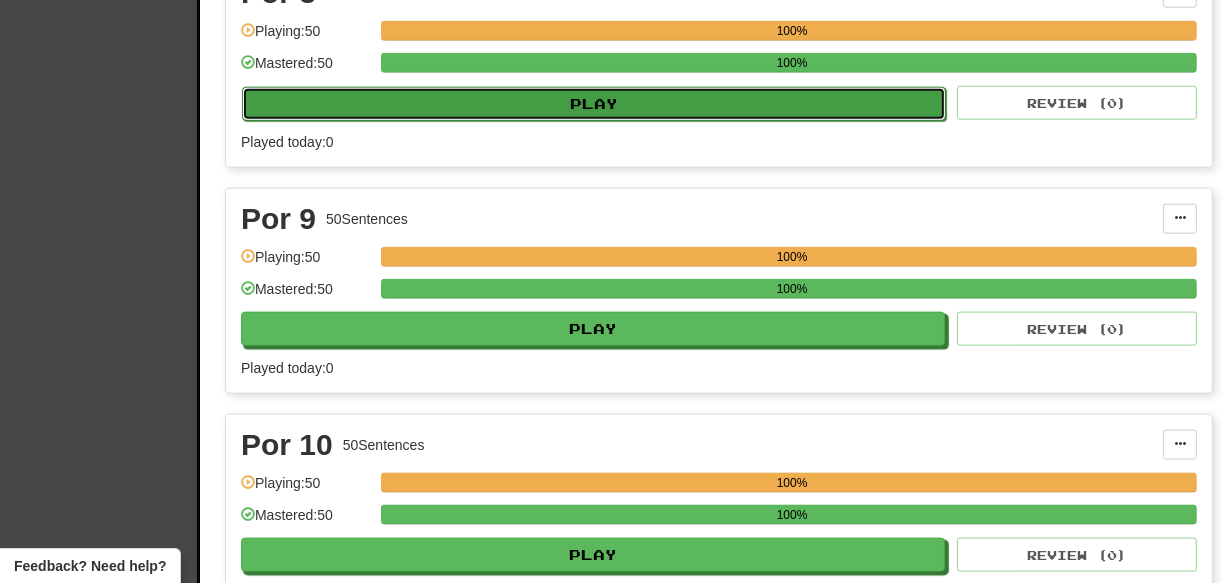 click on "Play" at bounding box center (594, 104) 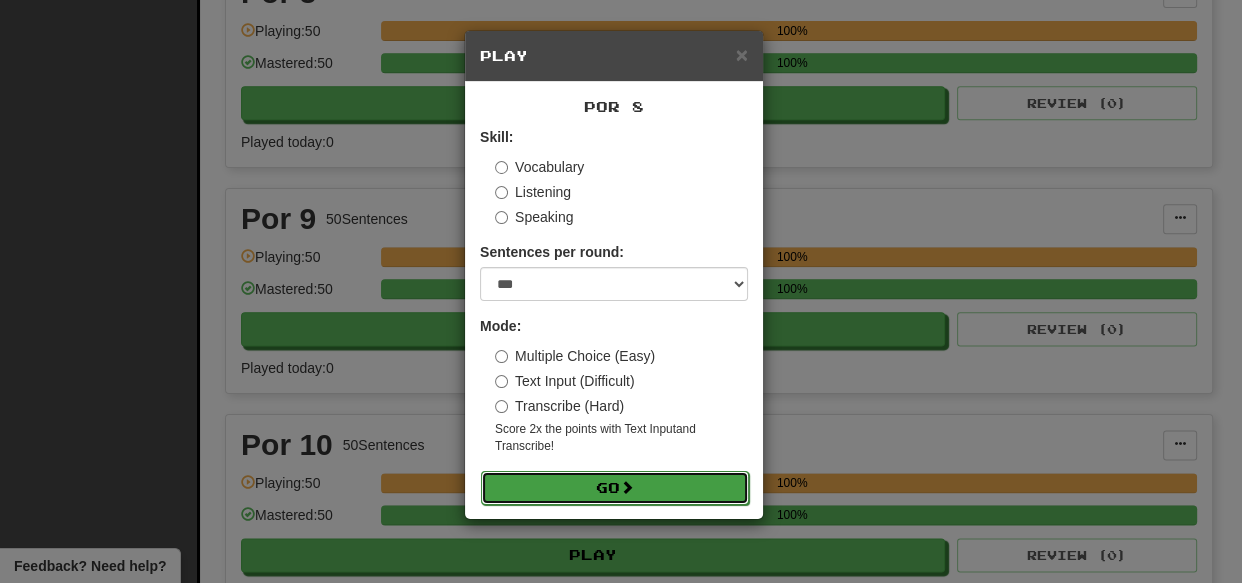 click on "Go" at bounding box center [615, 488] 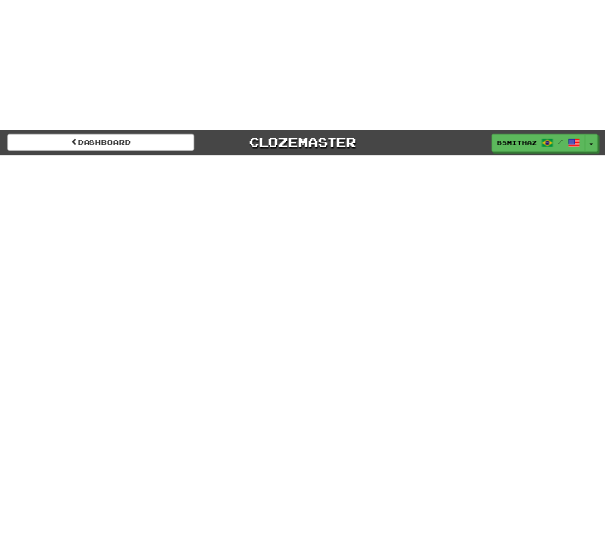 scroll, scrollTop: 0, scrollLeft: 0, axis: both 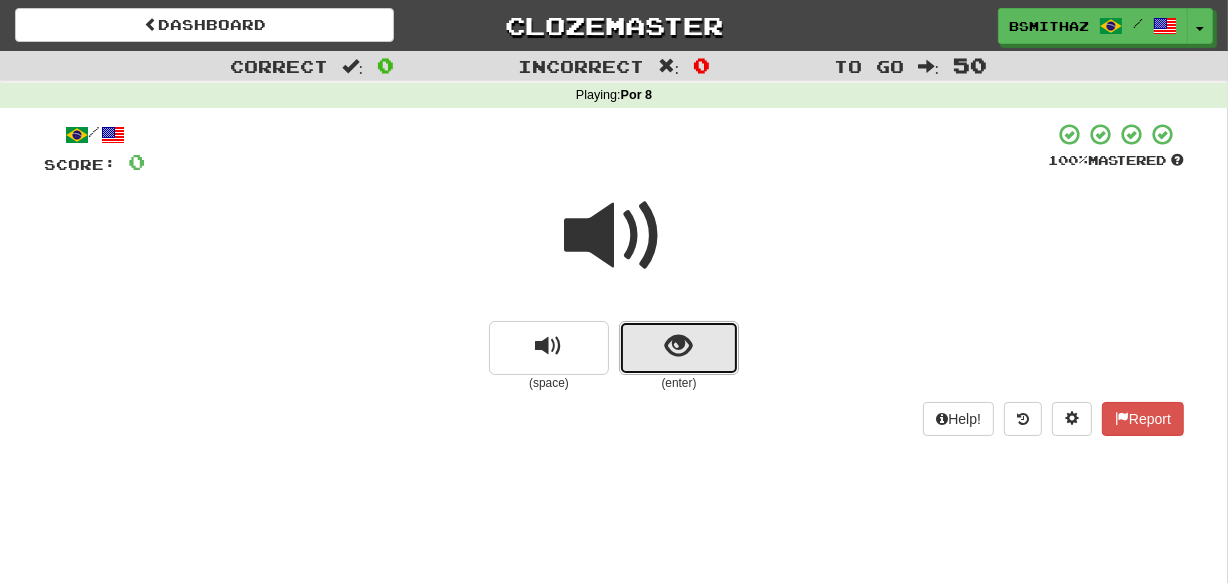 click at bounding box center [679, 348] 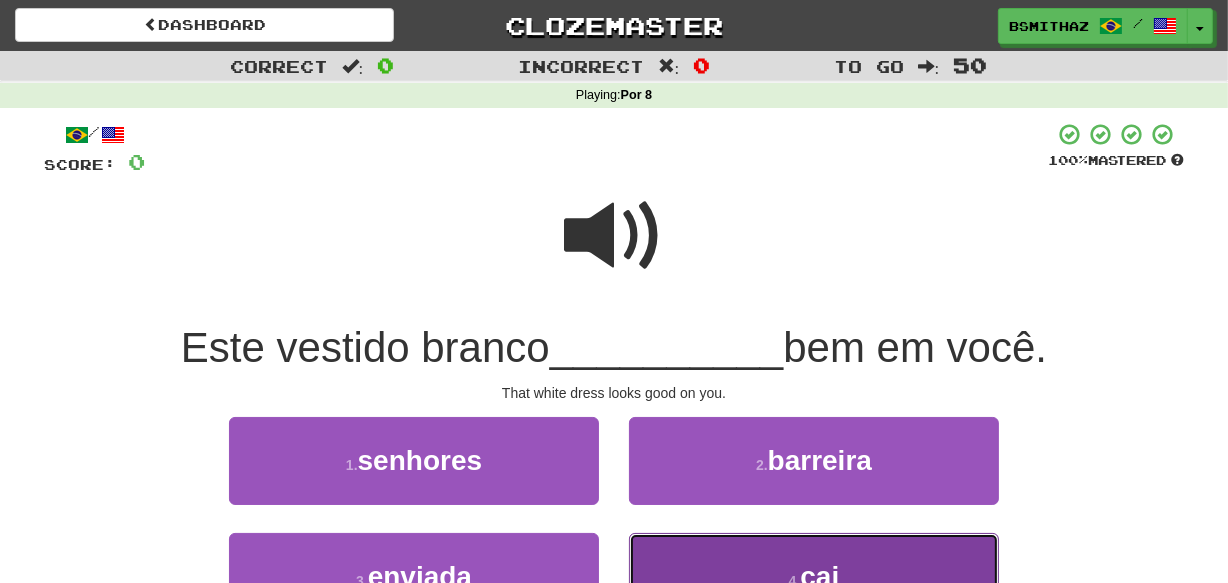 click on "4 .  cai" at bounding box center (814, 576) 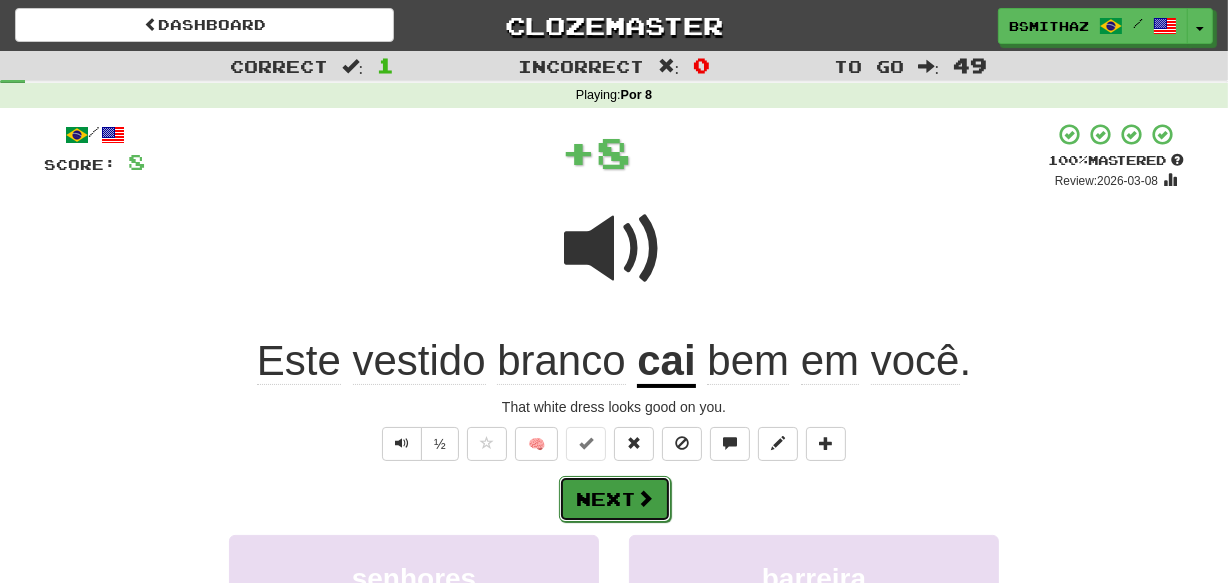 click on "Next" at bounding box center (615, 499) 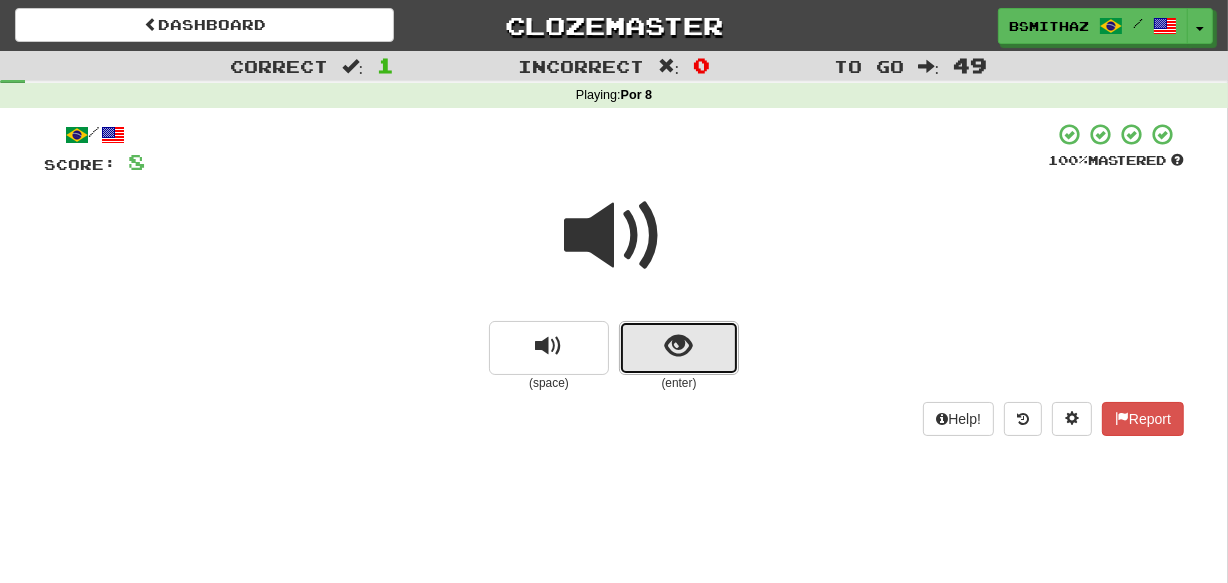 click at bounding box center (679, 348) 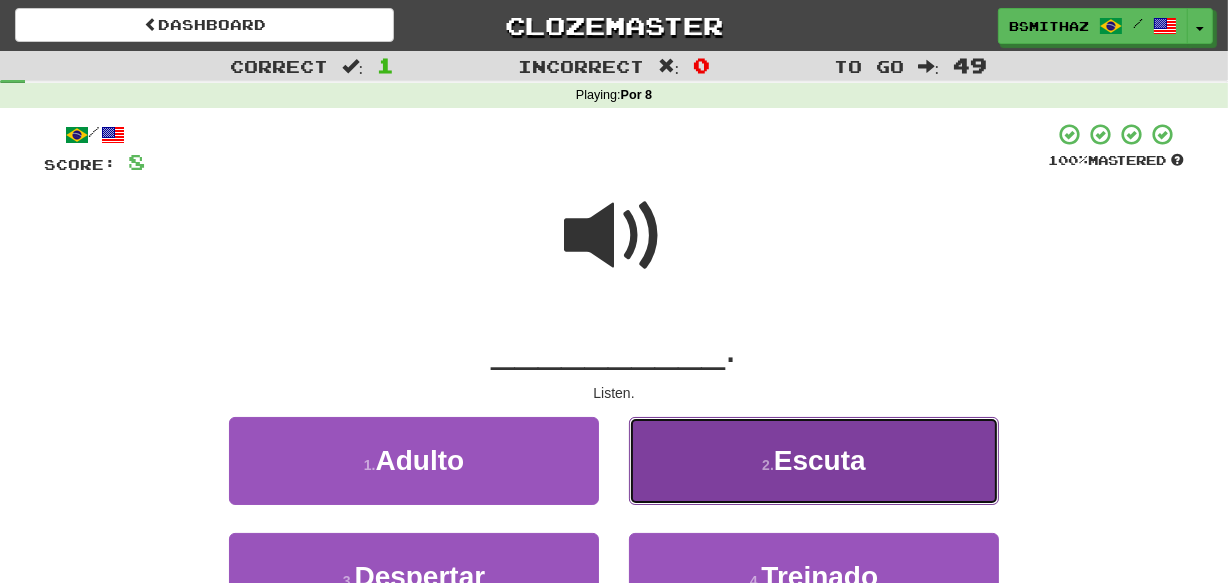 click on "Escuta" at bounding box center (820, 460) 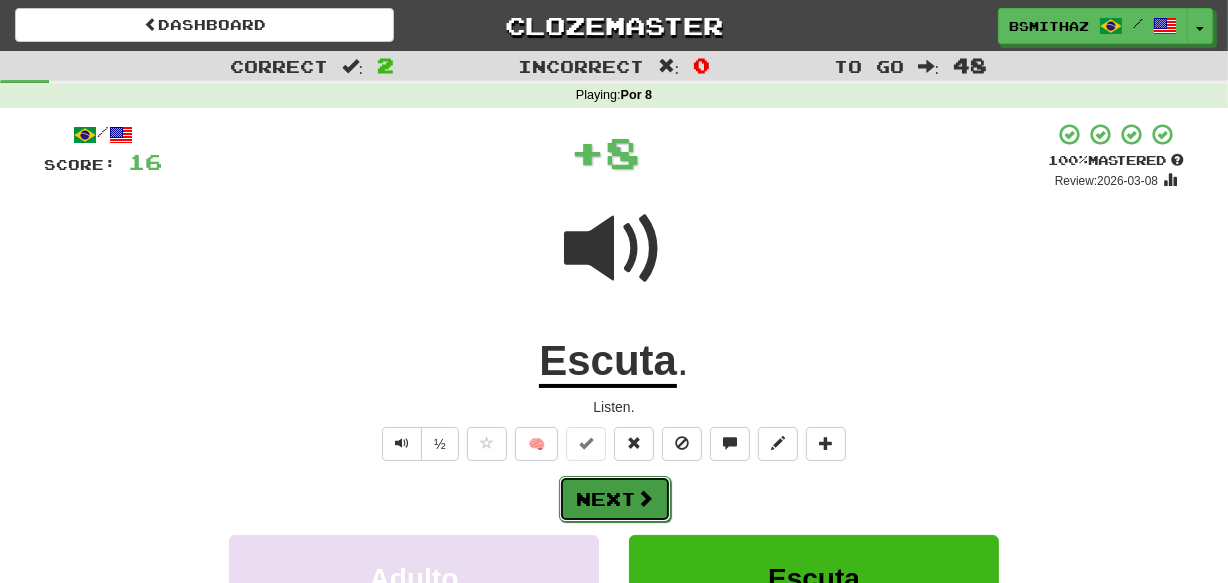click on "Next" at bounding box center [615, 499] 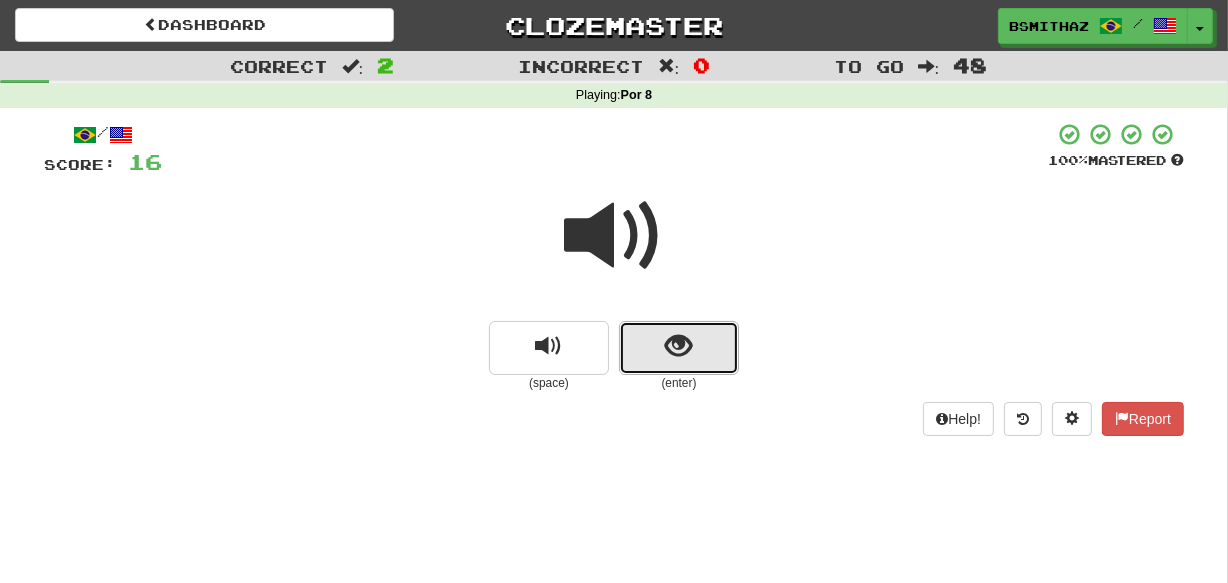 click at bounding box center [679, 348] 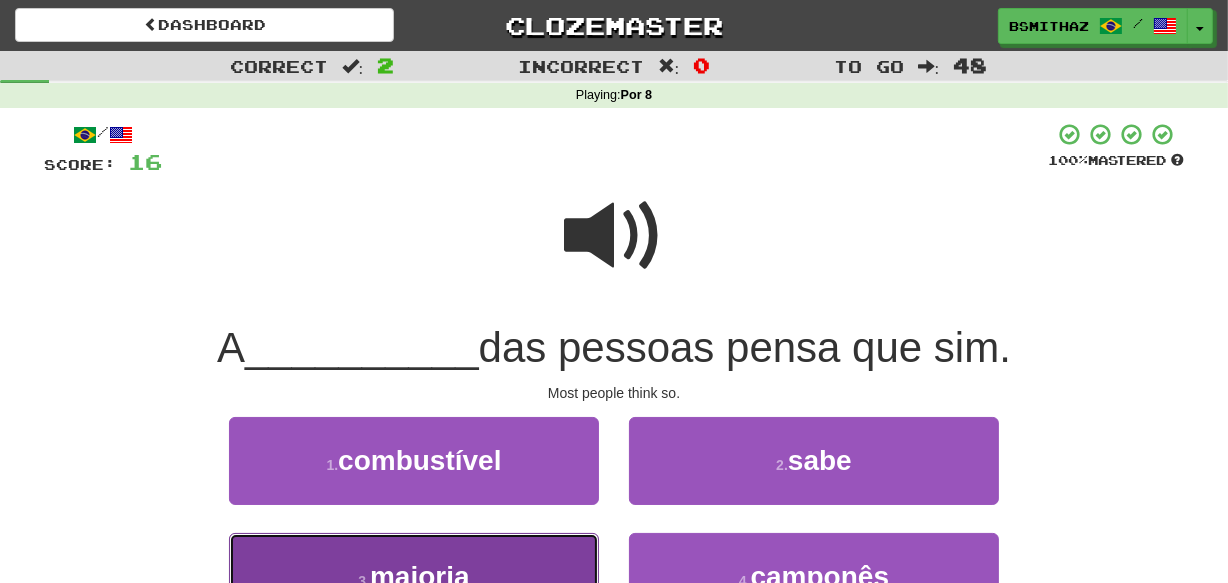click on "3 .  maioria" at bounding box center [414, 576] 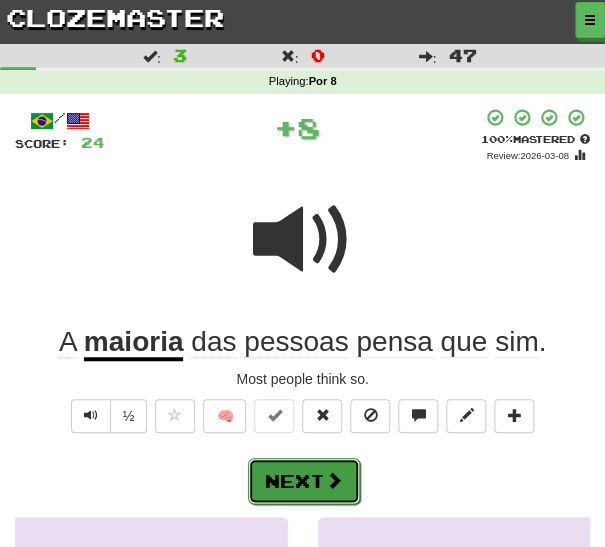 click on "Next" at bounding box center (304, 481) 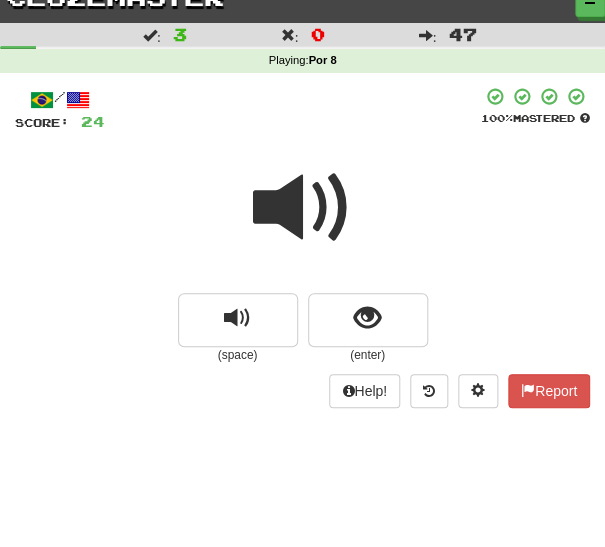 scroll, scrollTop: 22, scrollLeft: 0, axis: vertical 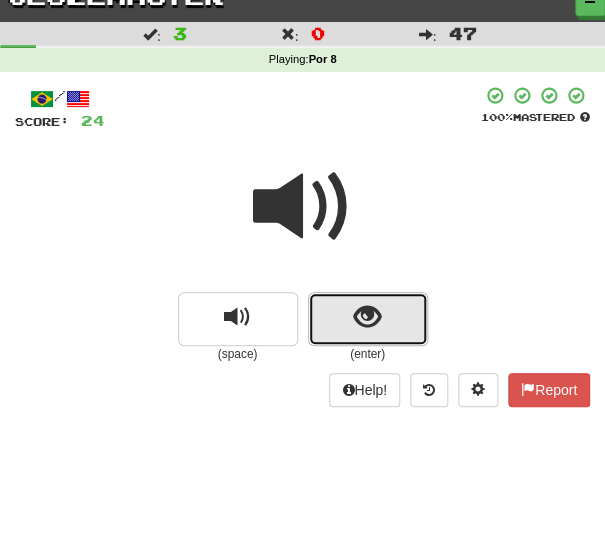 click at bounding box center [368, 319] 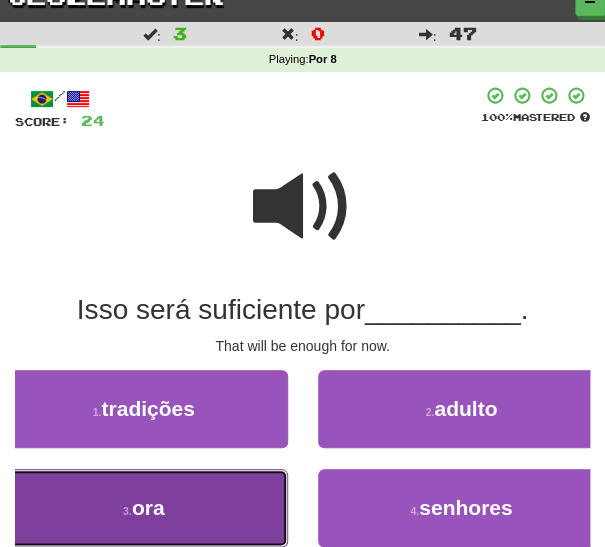 click on "3 .  ora" at bounding box center (144, 508) 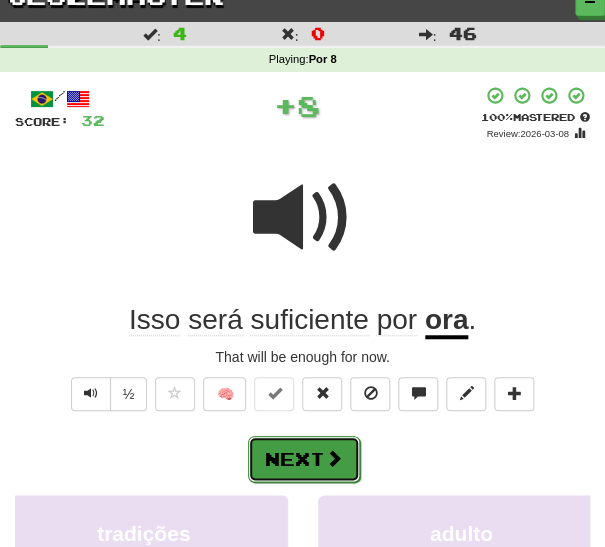 click on "Next" at bounding box center (304, 459) 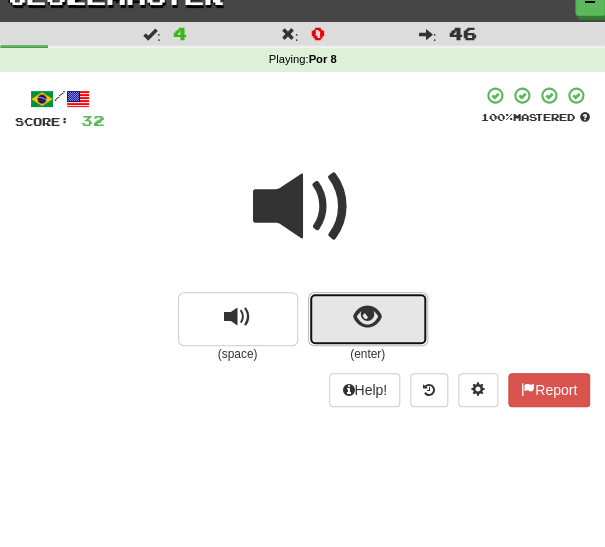 click at bounding box center [368, 319] 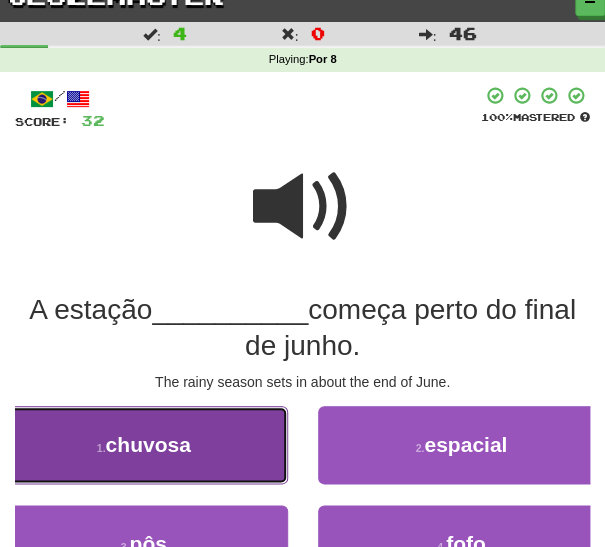 click on "1 .  chuvosa" at bounding box center (144, 445) 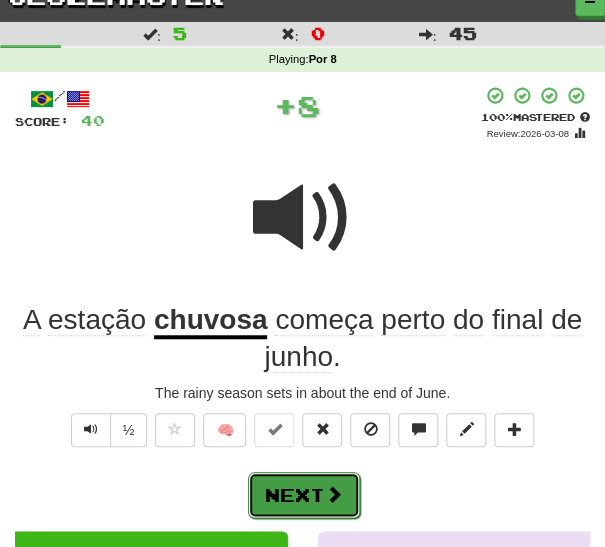 click on "Next" at bounding box center [304, 495] 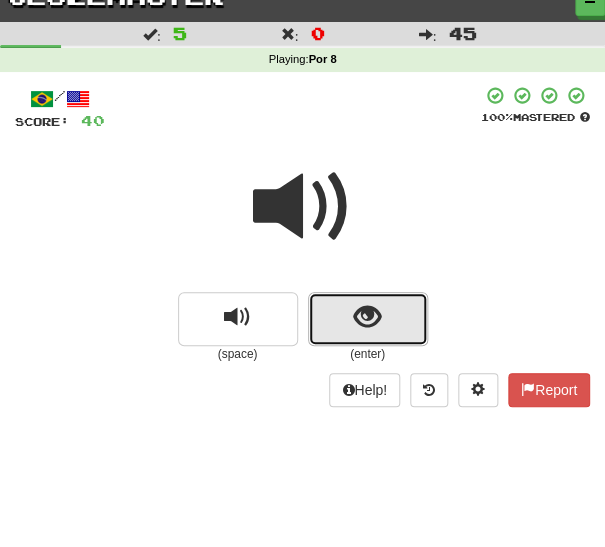 click at bounding box center (368, 319) 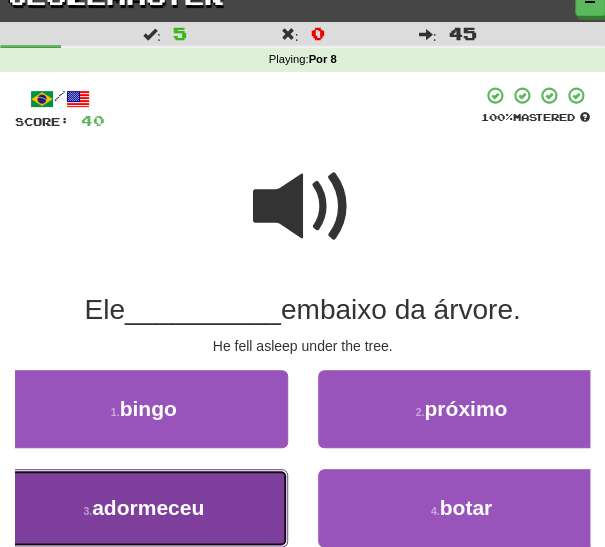 click on "3 .  adormeceu" at bounding box center (144, 508) 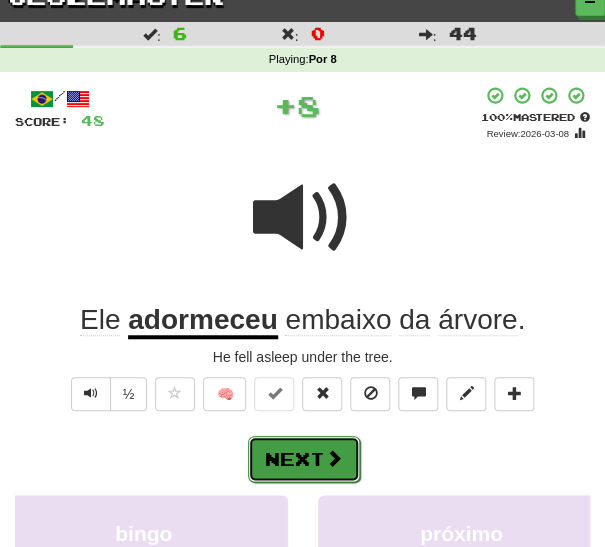 click on "Next" at bounding box center (304, 459) 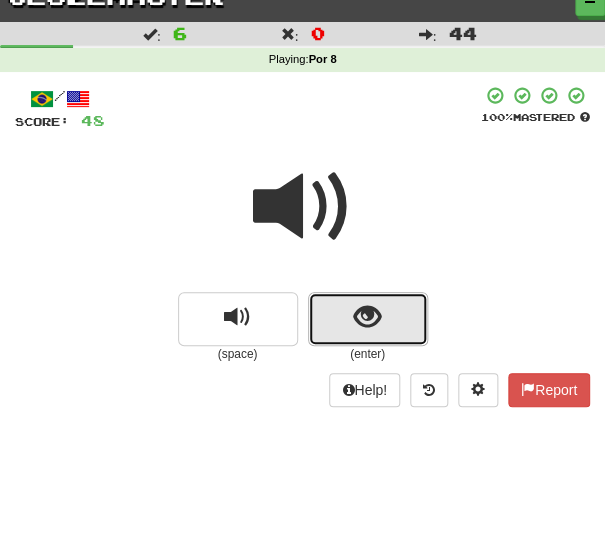 click at bounding box center [367, 317] 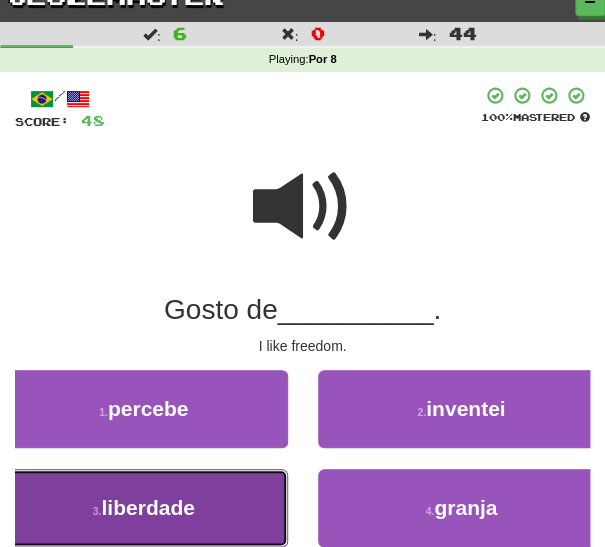 click on "3 .  liberdade" at bounding box center [144, 508] 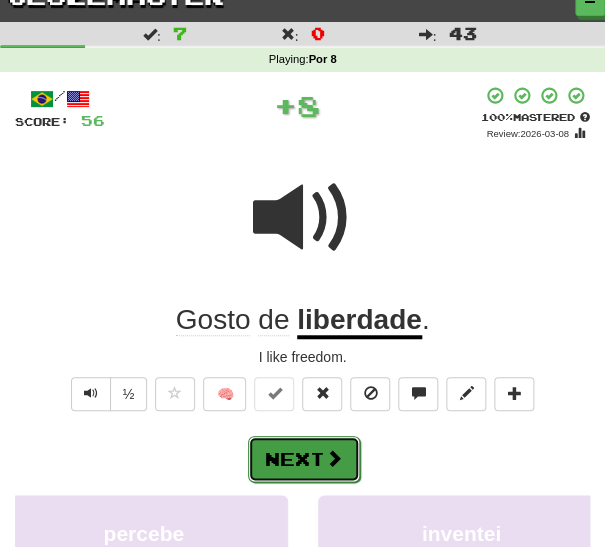 click on "Next" at bounding box center [304, 459] 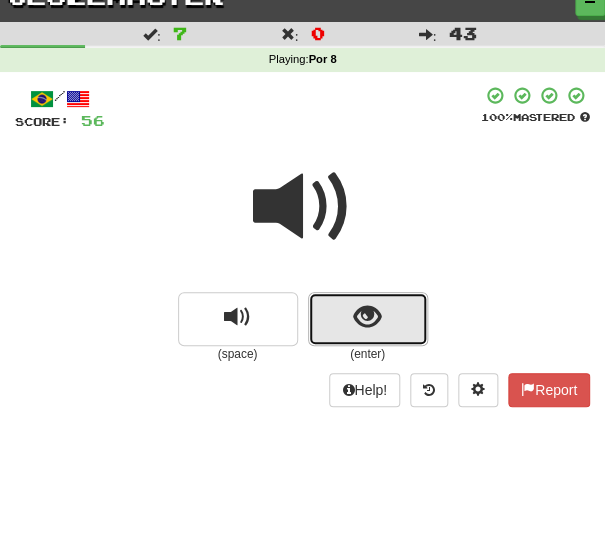 click at bounding box center (367, 317) 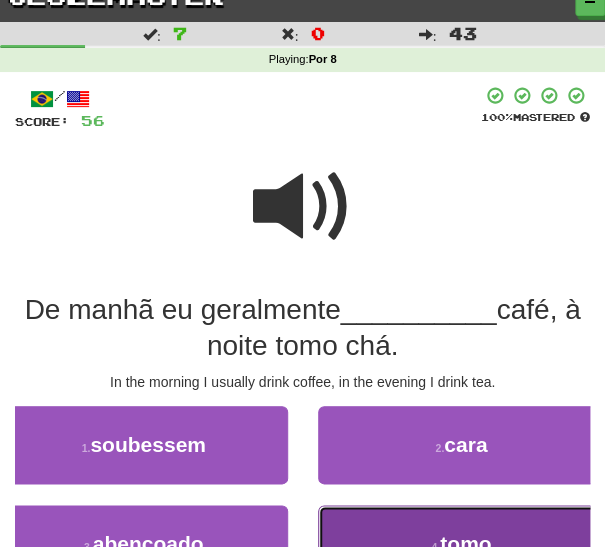 click on "4 .  tomo" at bounding box center (462, 544) 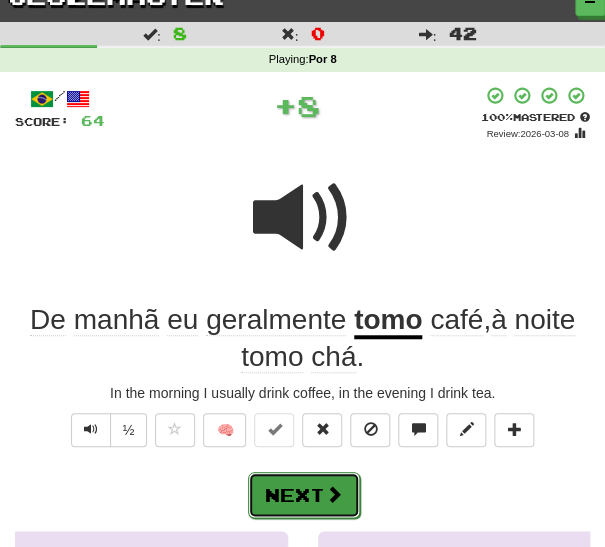 click on "Next" at bounding box center (304, 495) 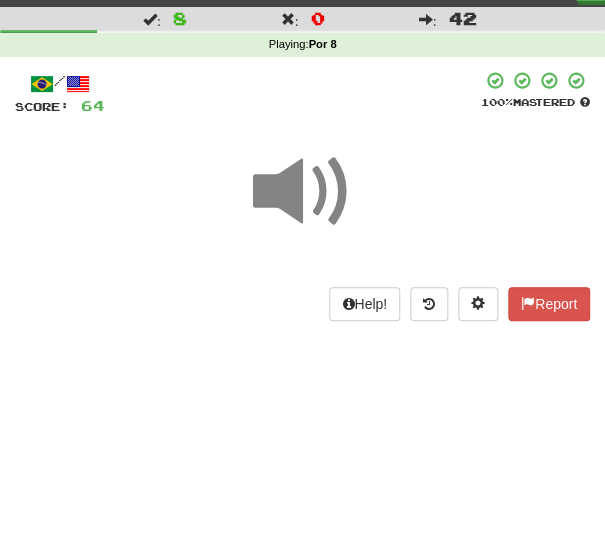 scroll, scrollTop: 38, scrollLeft: 0, axis: vertical 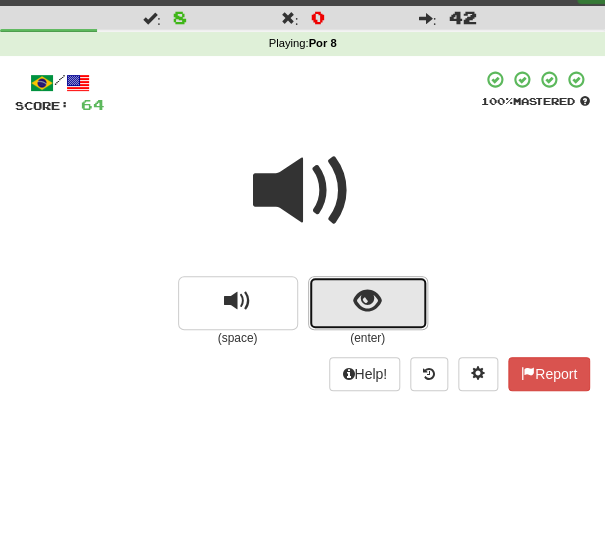 click at bounding box center (368, 303) 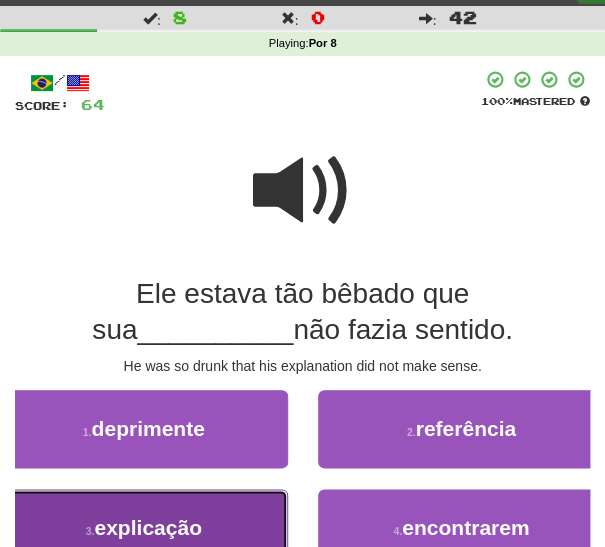 click on "3 .  explicação" at bounding box center (144, 528) 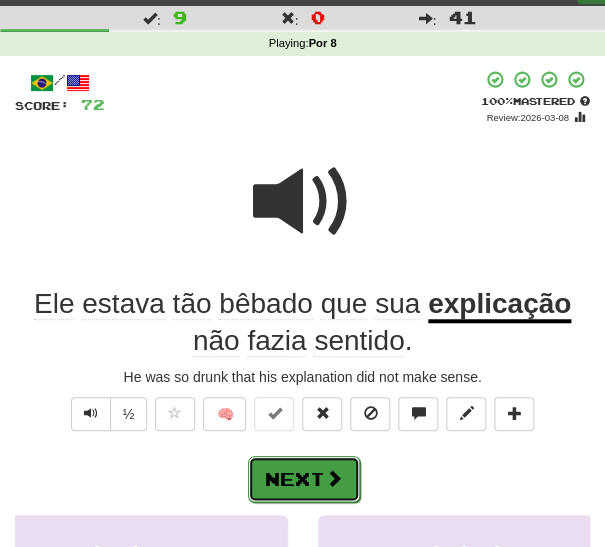 click on "Next" at bounding box center [304, 479] 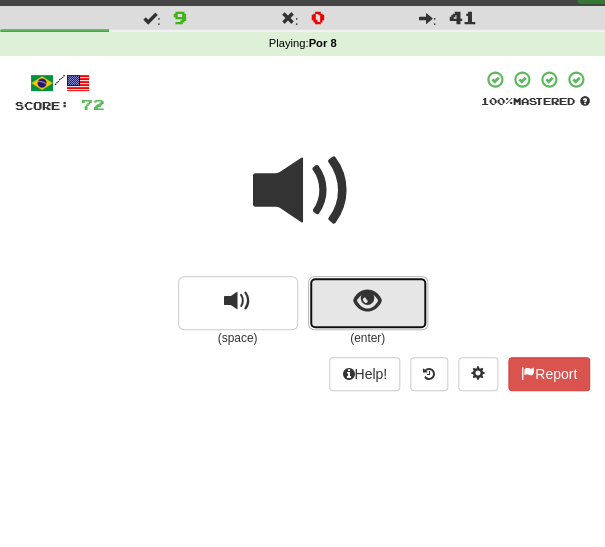 click at bounding box center (368, 303) 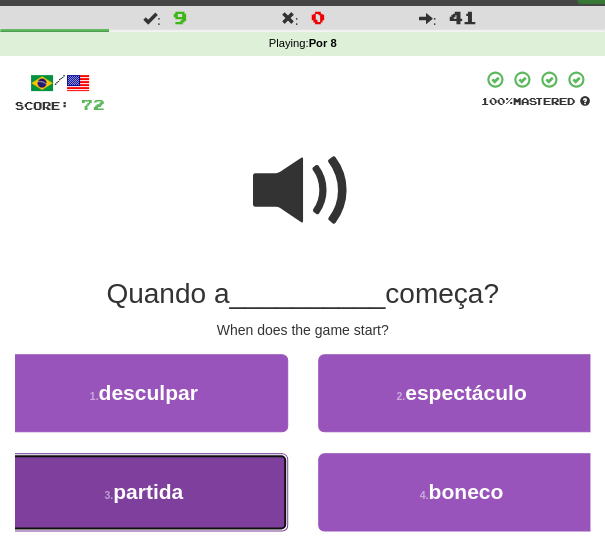 click on "3 .  partida" at bounding box center [144, 492] 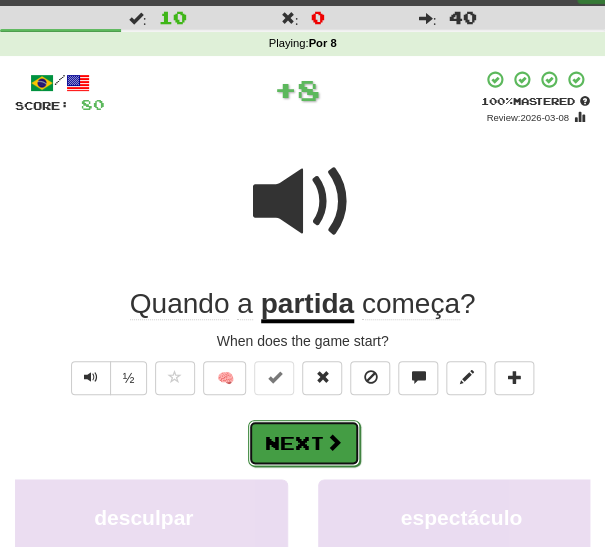 click at bounding box center [334, 442] 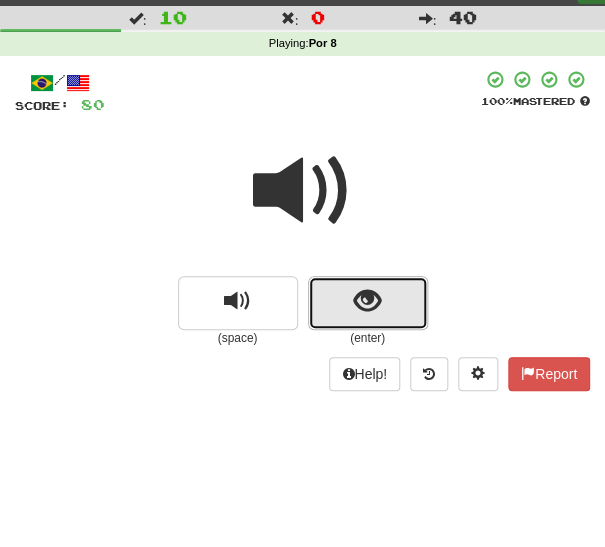 click at bounding box center [367, 301] 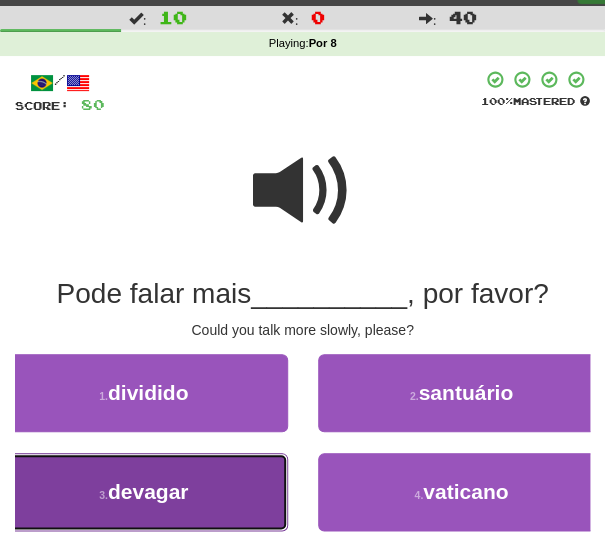 click on "3 .  devagar" at bounding box center [144, 492] 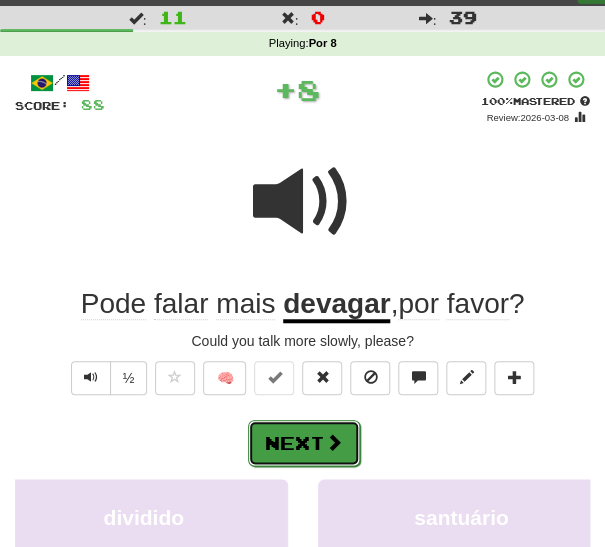 click on "Next" at bounding box center [304, 443] 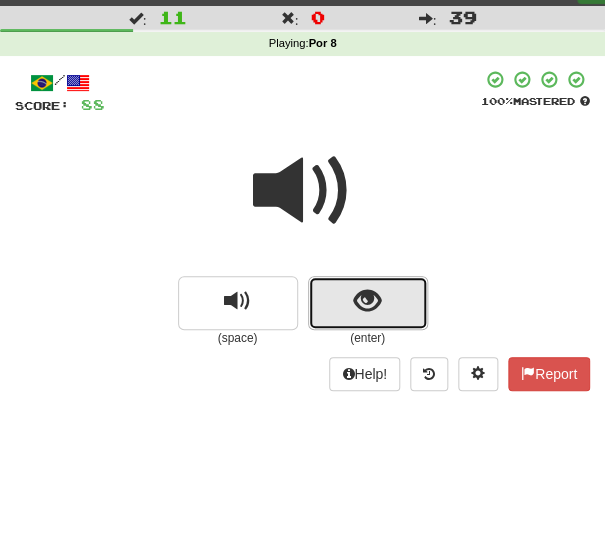 click at bounding box center [367, 301] 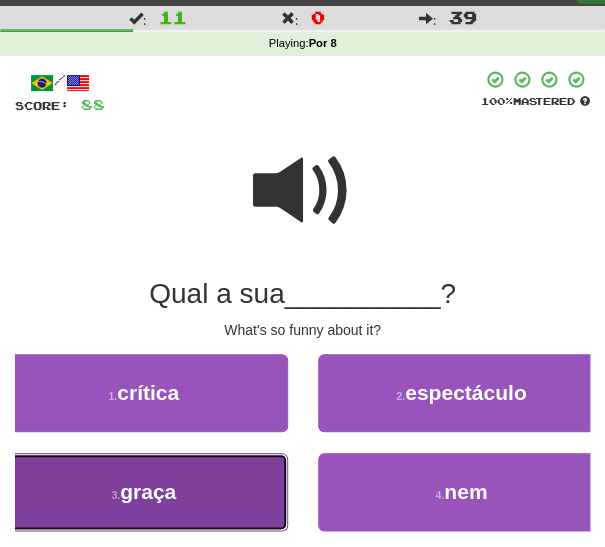 click on "3 .  graça" at bounding box center (144, 492) 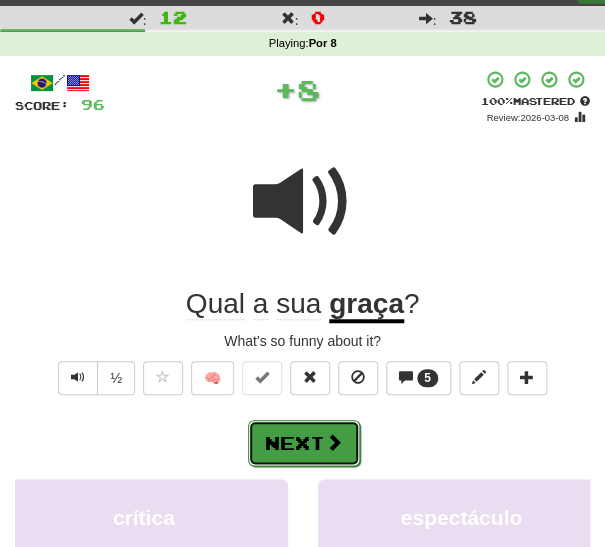 click on "Next" at bounding box center [304, 443] 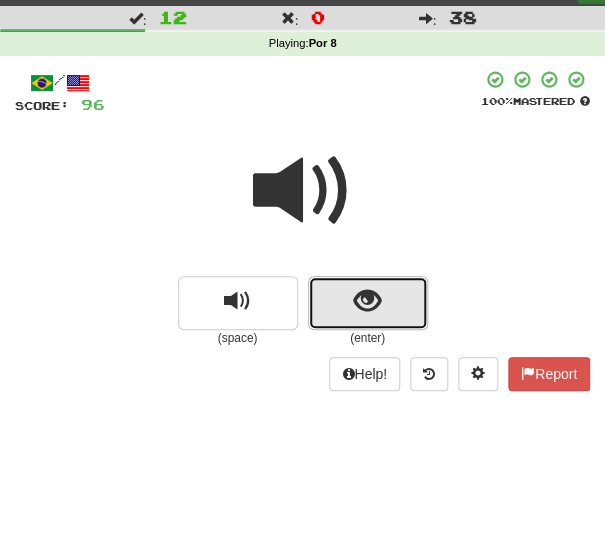 click at bounding box center [368, 303] 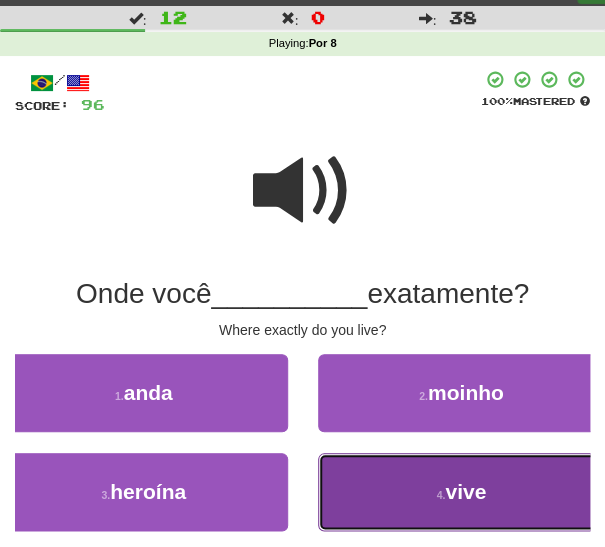 click on "4 .  vive" at bounding box center [462, 492] 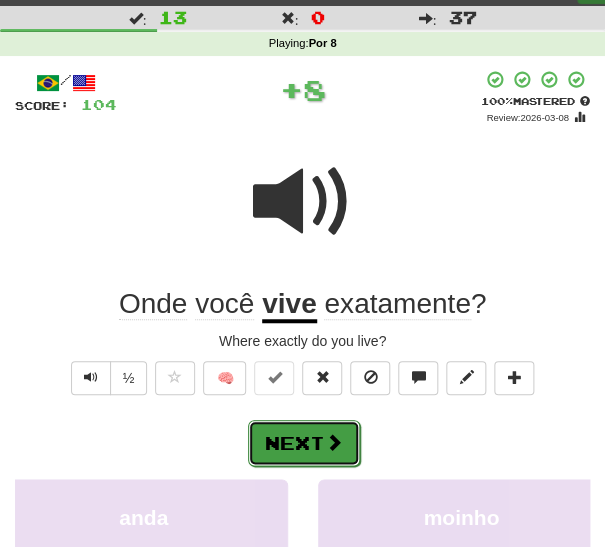 click on "Next" at bounding box center (304, 443) 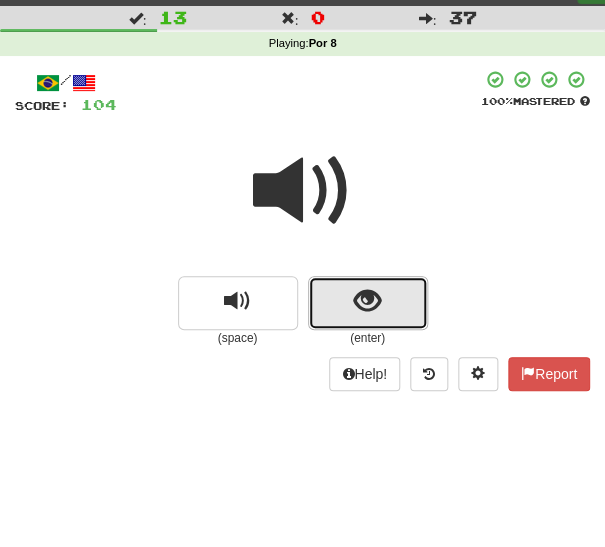click at bounding box center (368, 303) 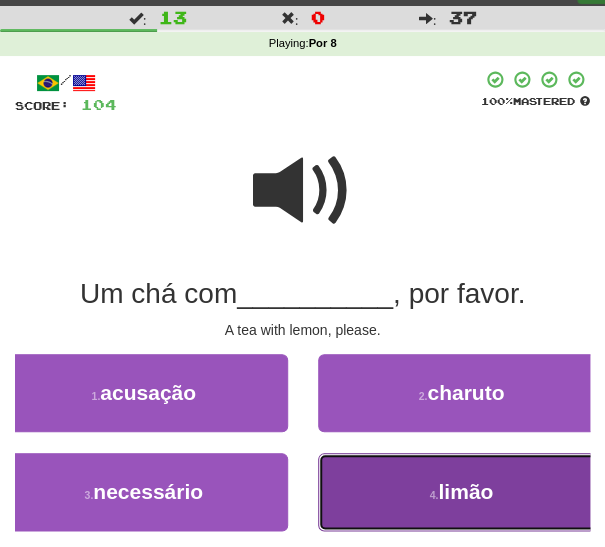 click on "limão" at bounding box center (465, 491) 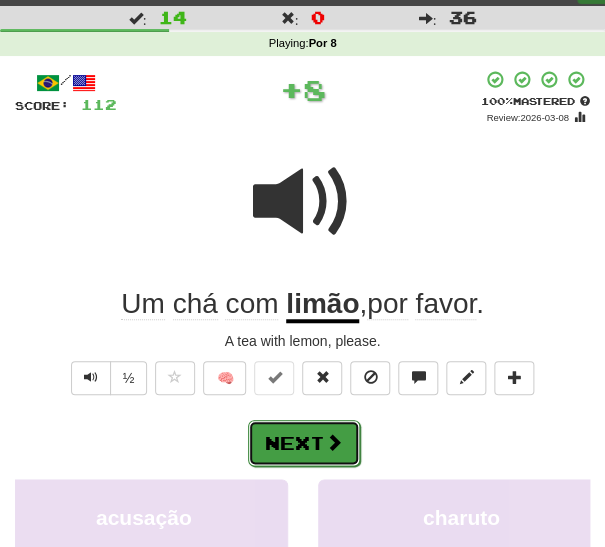 click on "Next" at bounding box center (304, 443) 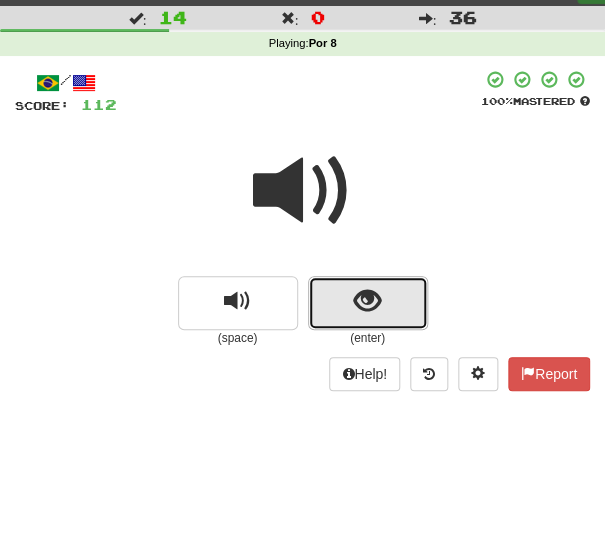 click at bounding box center (368, 303) 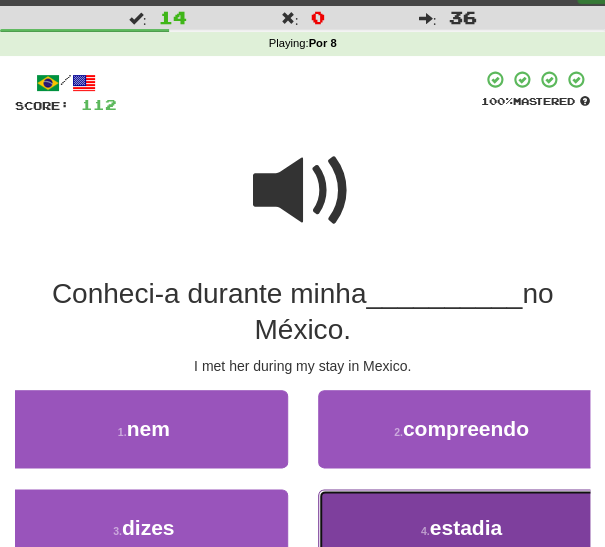 click on "4 .  estadia" at bounding box center [462, 528] 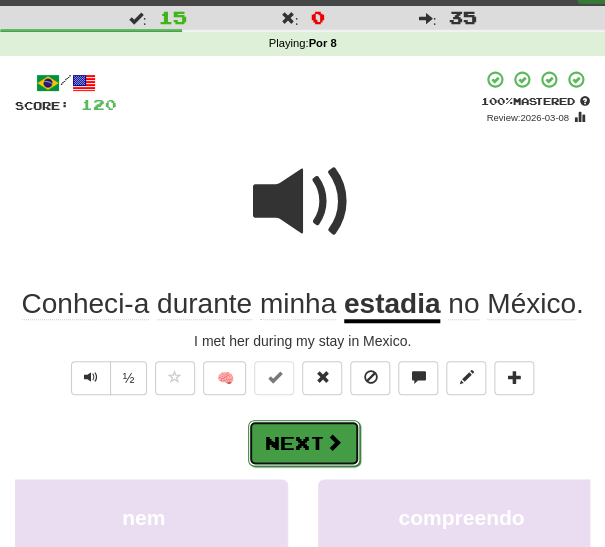 click on "Next" at bounding box center [304, 443] 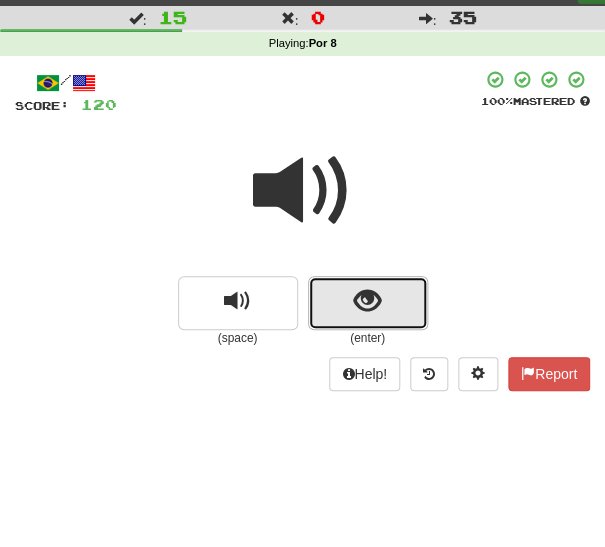 click at bounding box center [368, 303] 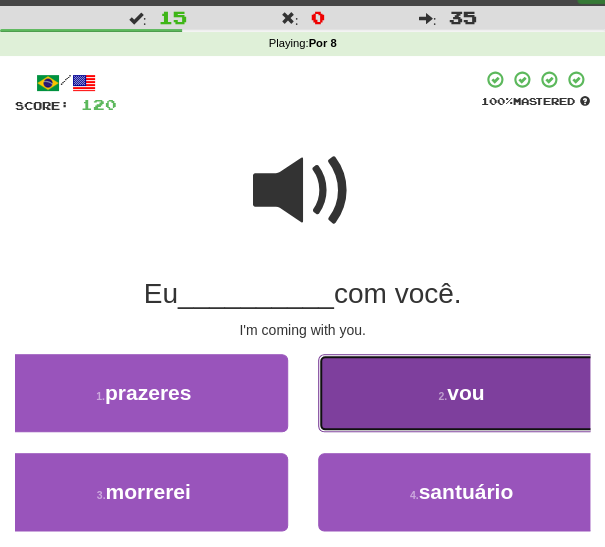 click on "2 .  vou" at bounding box center [462, 393] 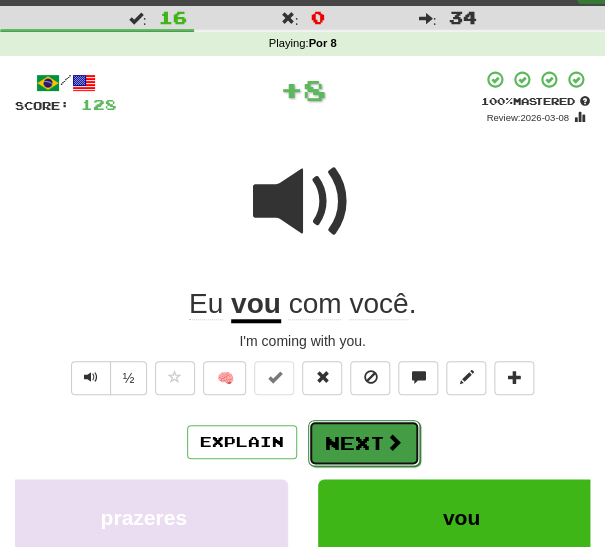 click on "Next" at bounding box center (364, 443) 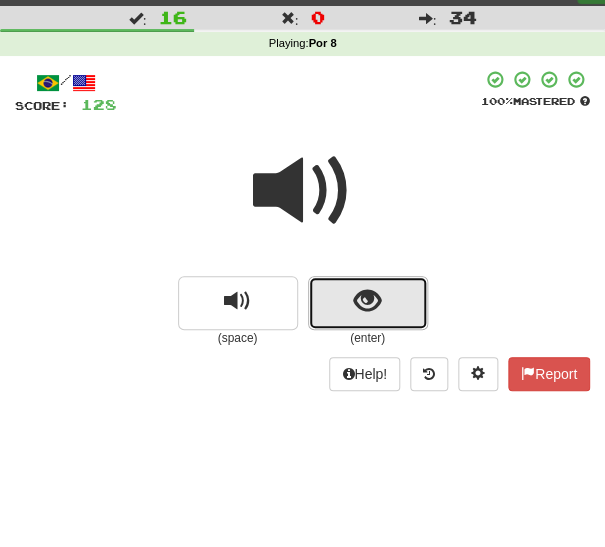 click at bounding box center (368, 303) 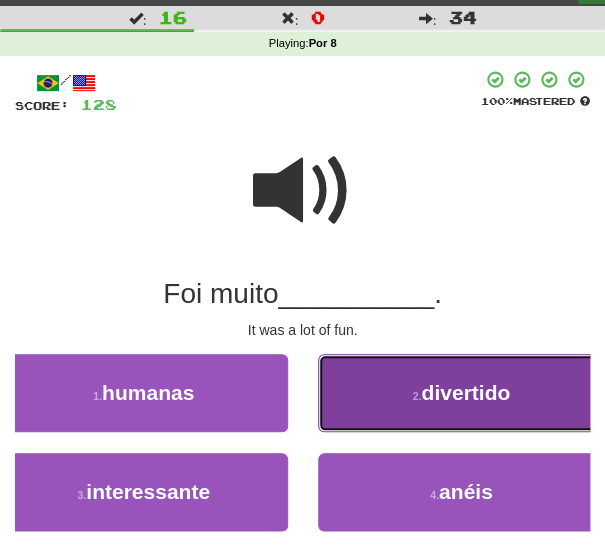 click on "2 .  divertido" at bounding box center (462, 393) 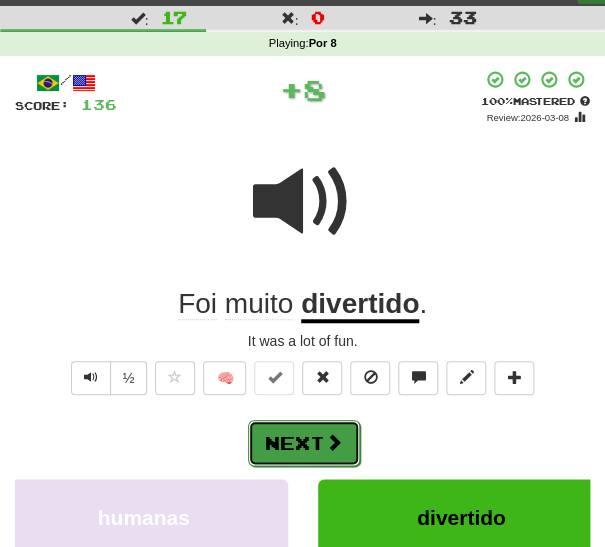 click at bounding box center (334, 442) 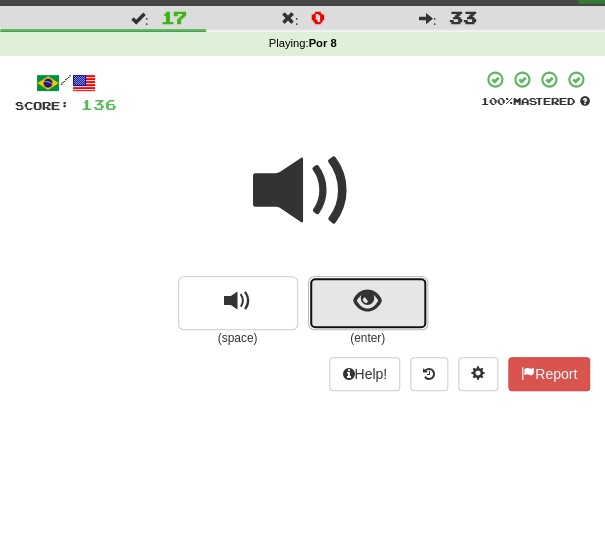 click at bounding box center [368, 303] 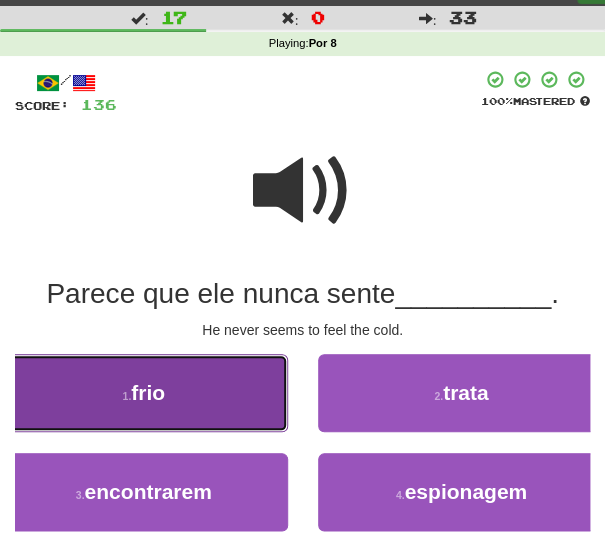 click on "1 .  frio" at bounding box center (144, 393) 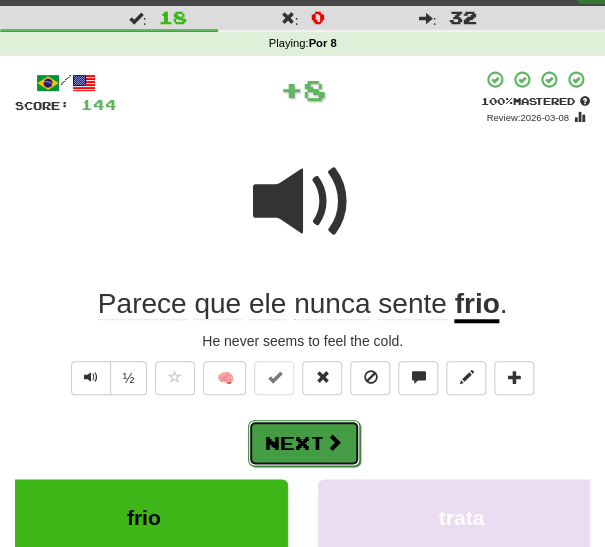 click at bounding box center (334, 442) 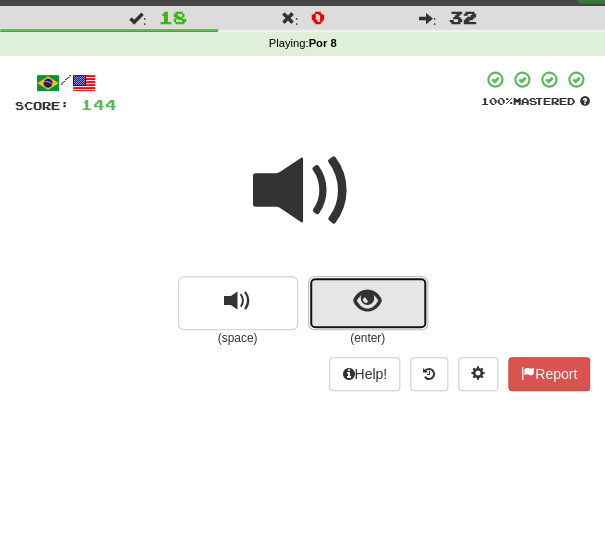 click at bounding box center [367, 301] 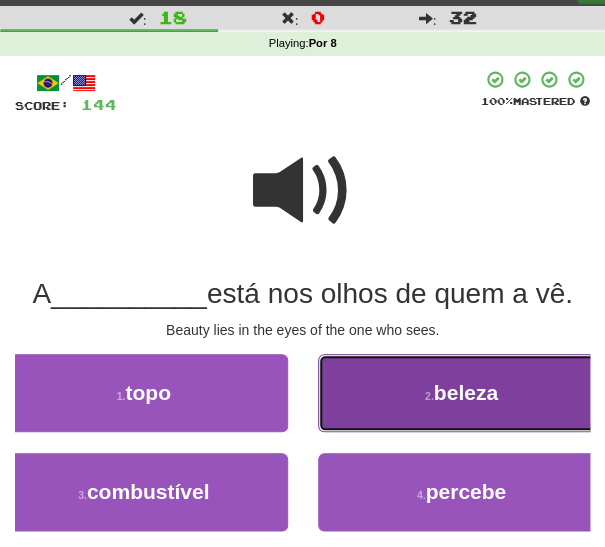 click on "2 .  beleza" at bounding box center (462, 393) 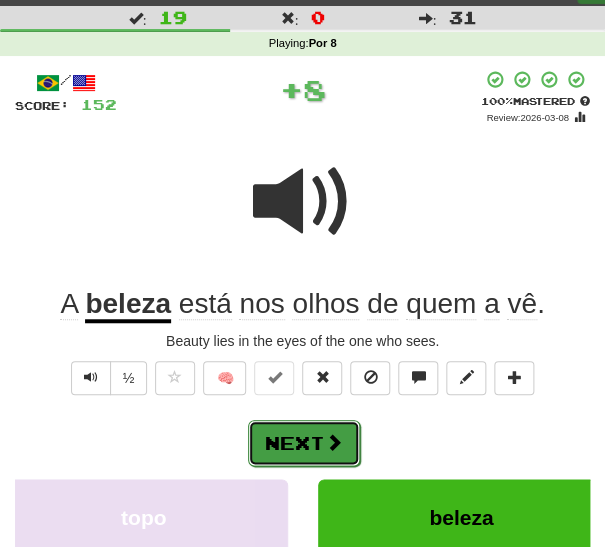 click on "Next" at bounding box center [304, 443] 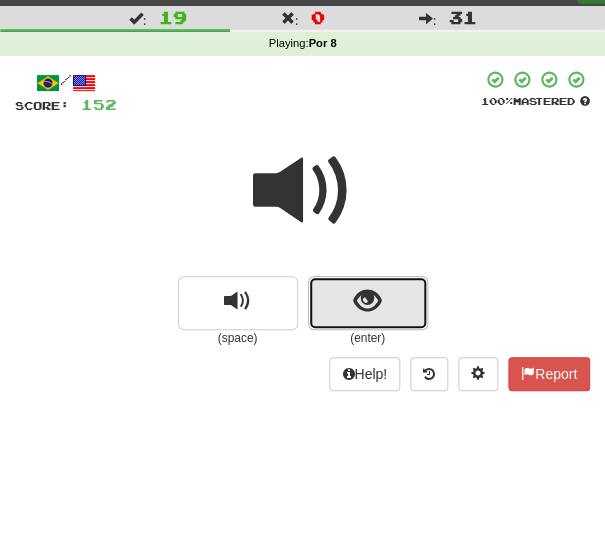 click at bounding box center (368, 303) 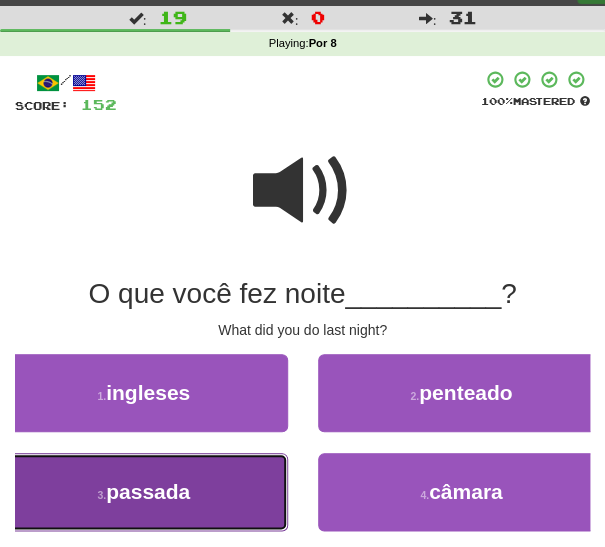 click on "3 .  passada" at bounding box center (144, 492) 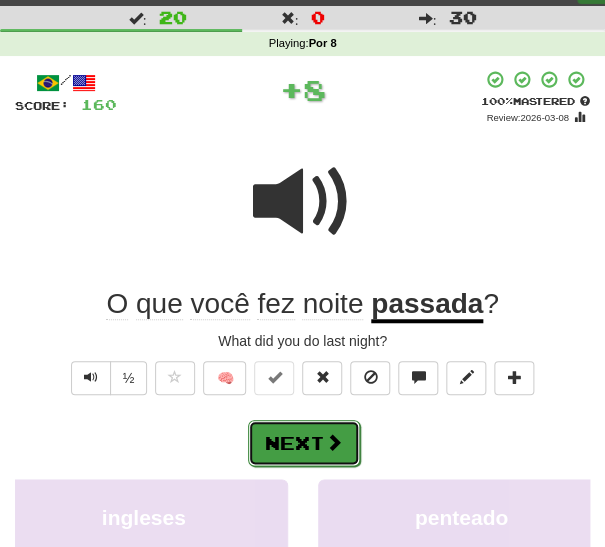 click at bounding box center (334, 442) 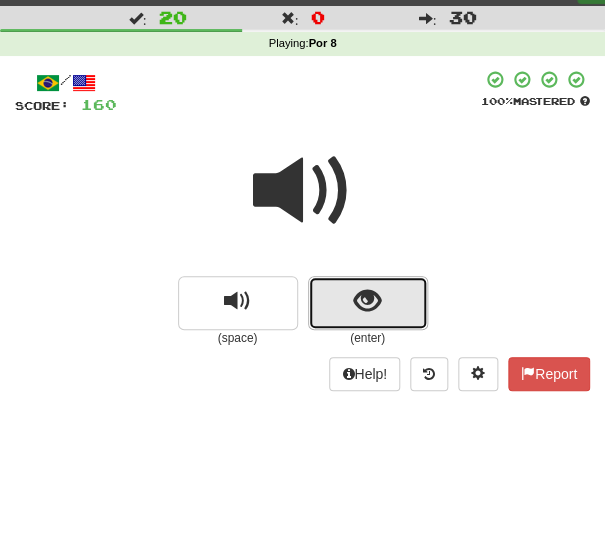 click at bounding box center [368, 303] 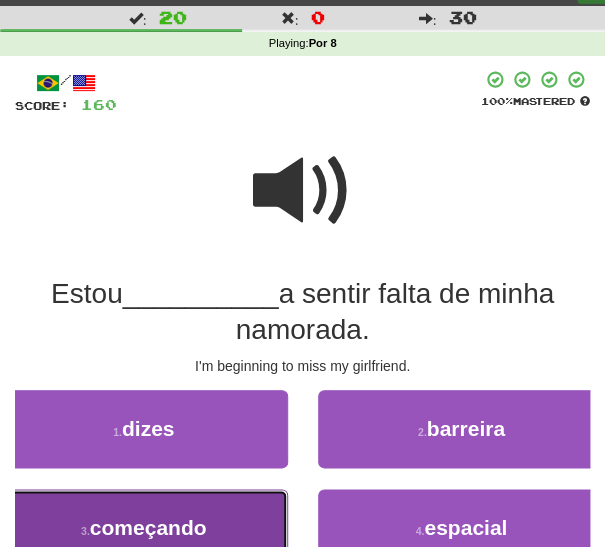 click on "3 .  começando" at bounding box center [144, 528] 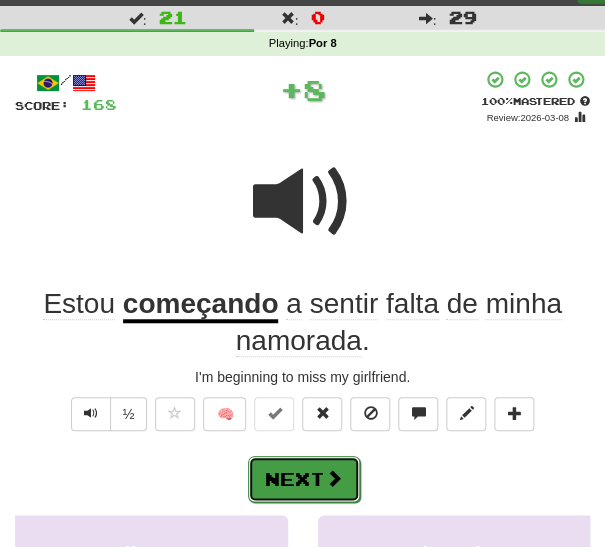 click at bounding box center [334, 478] 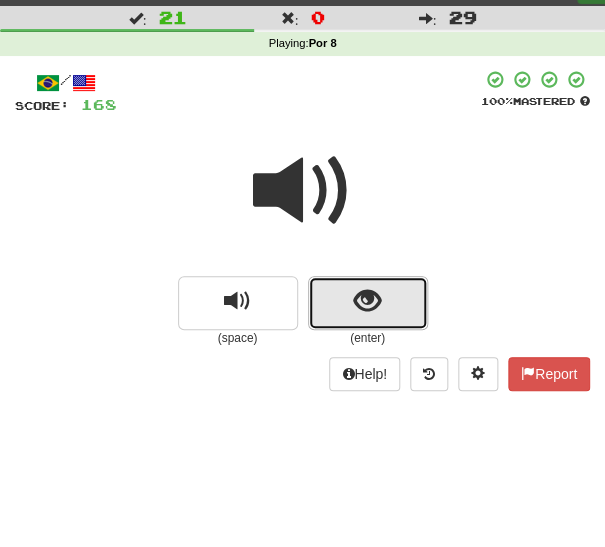 click at bounding box center [367, 301] 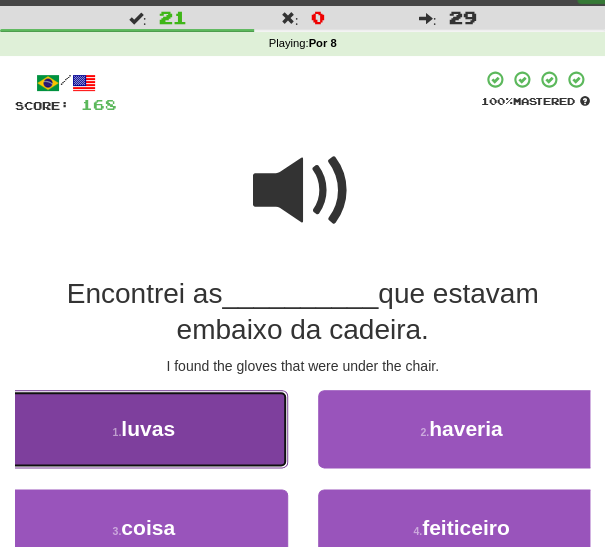 click on "1 .  luvas" at bounding box center (144, 429) 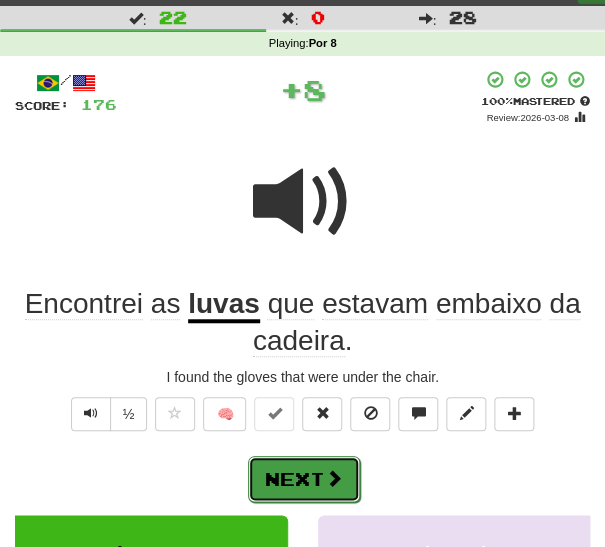 click at bounding box center (334, 478) 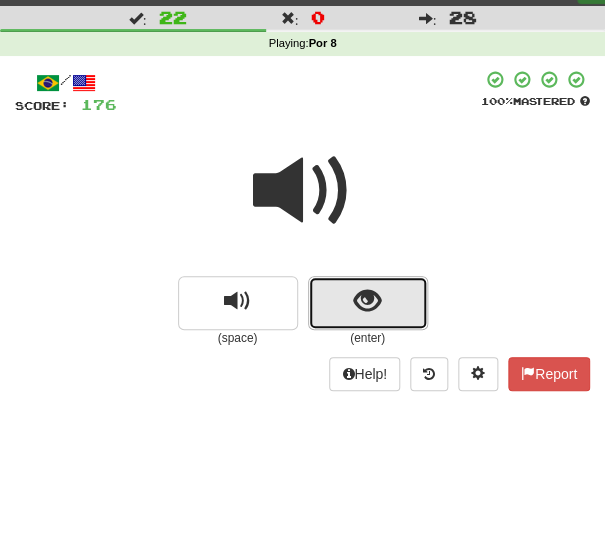 click at bounding box center (368, 303) 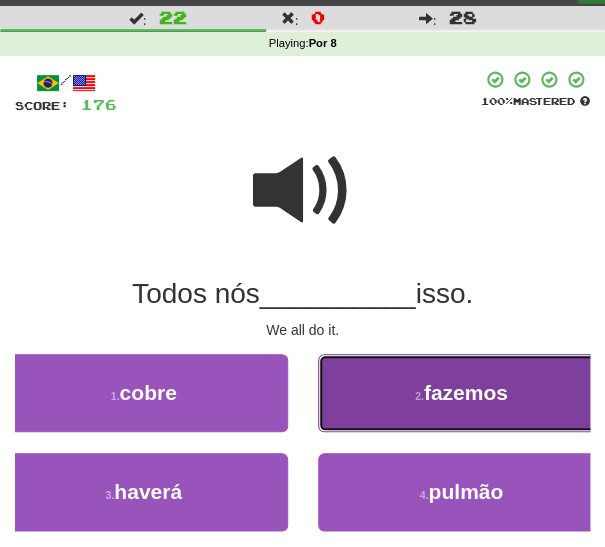 click on "fazemos" at bounding box center [466, 392] 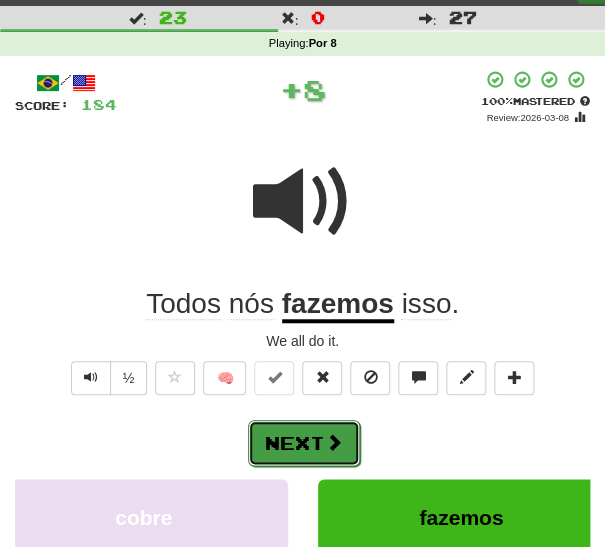 click on "Next" at bounding box center (304, 443) 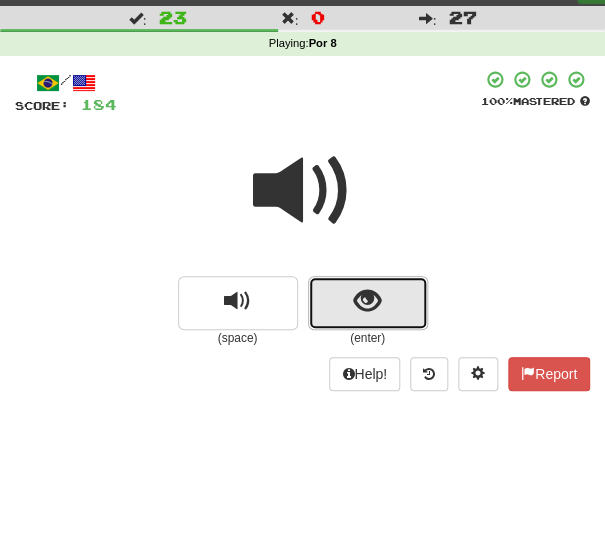 click at bounding box center [368, 303] 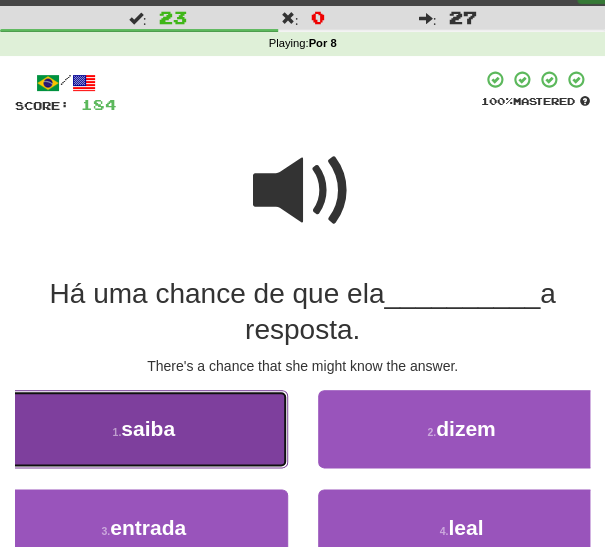 click on "1 .  saiba" at bounding box center (144, 429) 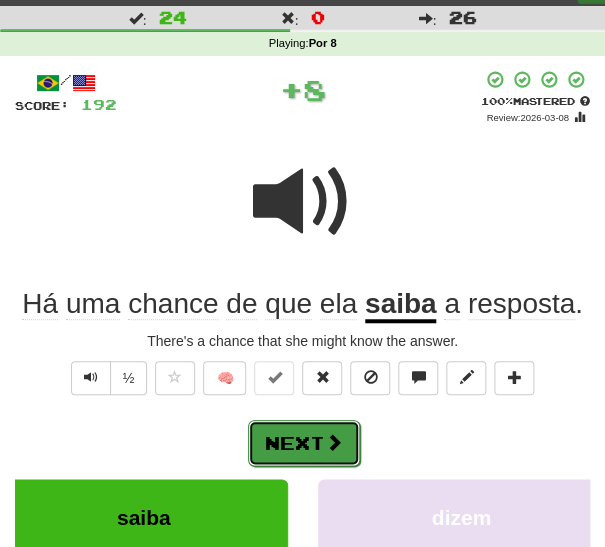 click on "Next" at bounding box center [304, 443] 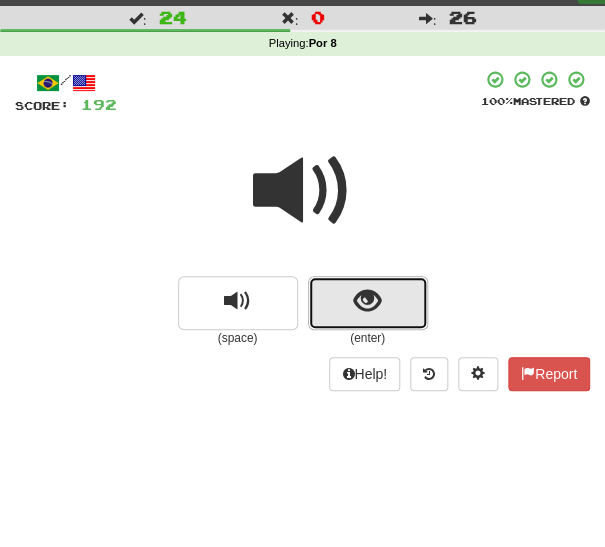 click at bounding box center (367, 301) 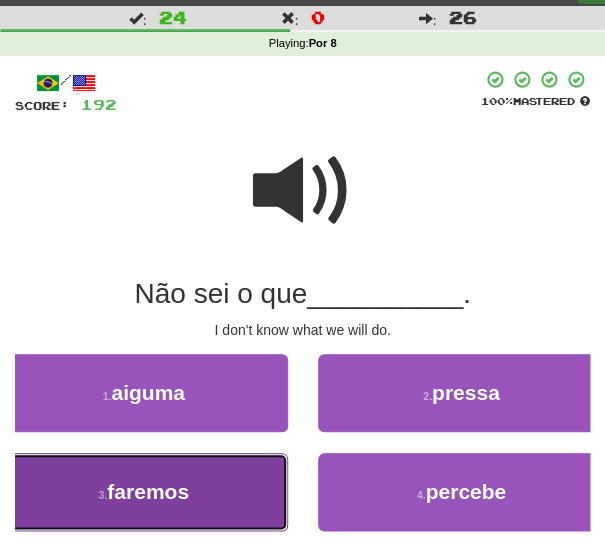 click on "3 .  faremos" at bounding box center (144, 492) 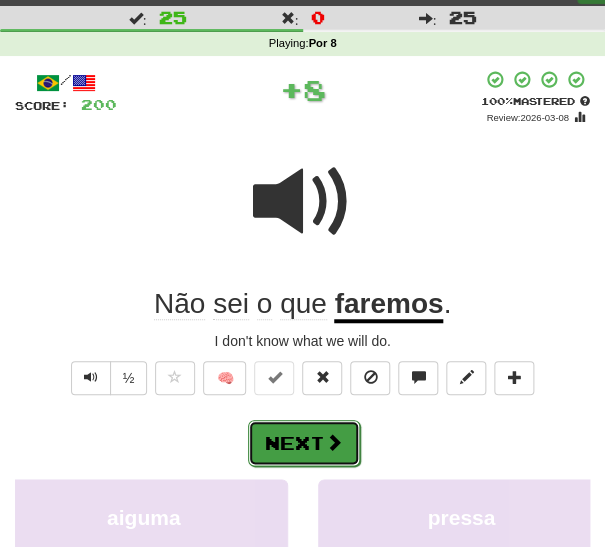 click at bounding box center (334, 442) 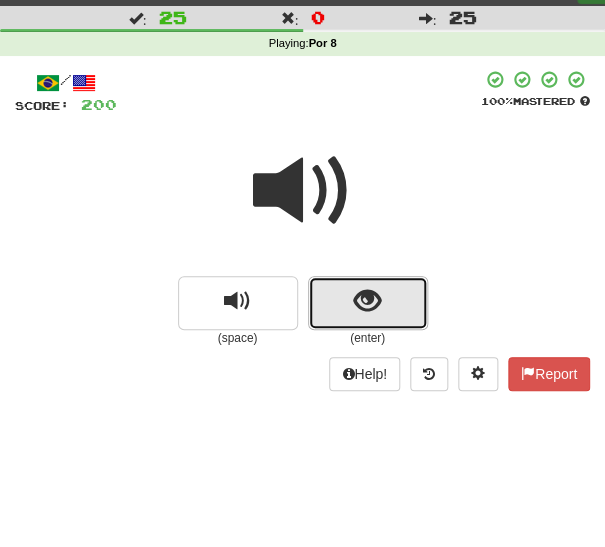 click at bounding box center [367, 301] 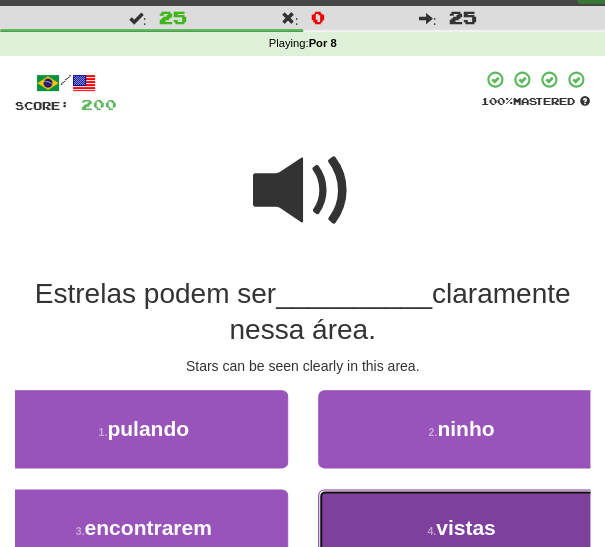 click on "4 .  vistas" at bounding box center [462, 528] 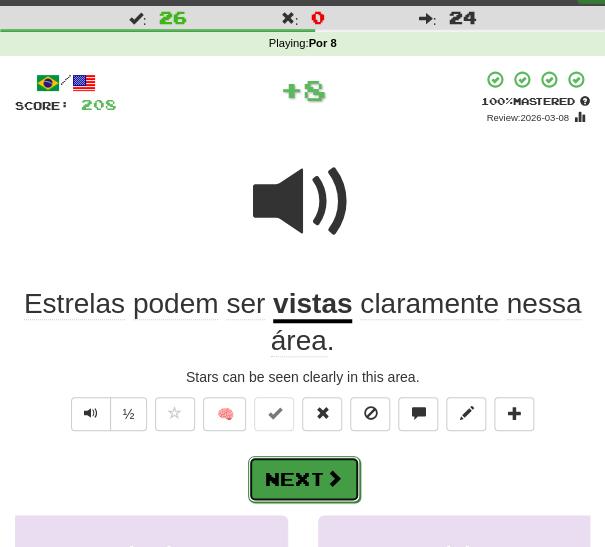 click on "Next" at bounding box center (304, 479) 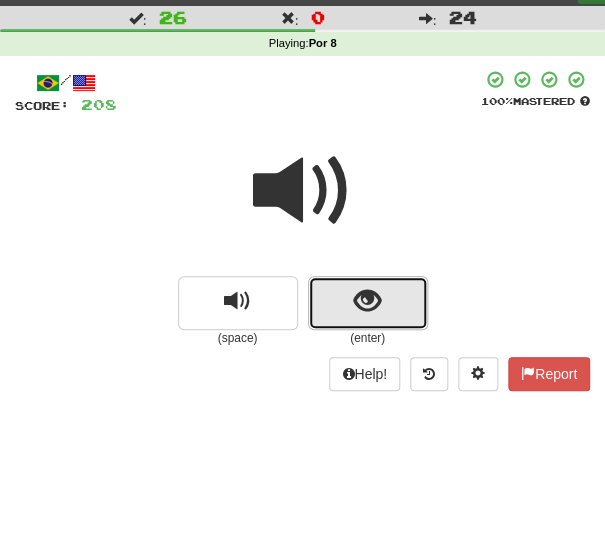 click at bounding box center (367, 301) 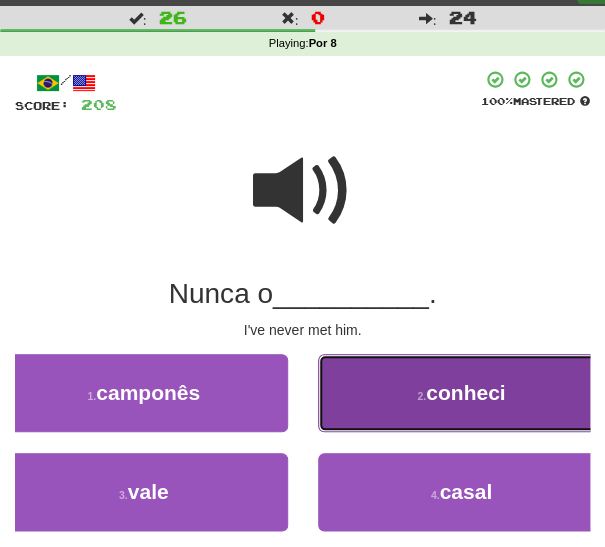 click on "2 ." at bounding box center (421, 396) 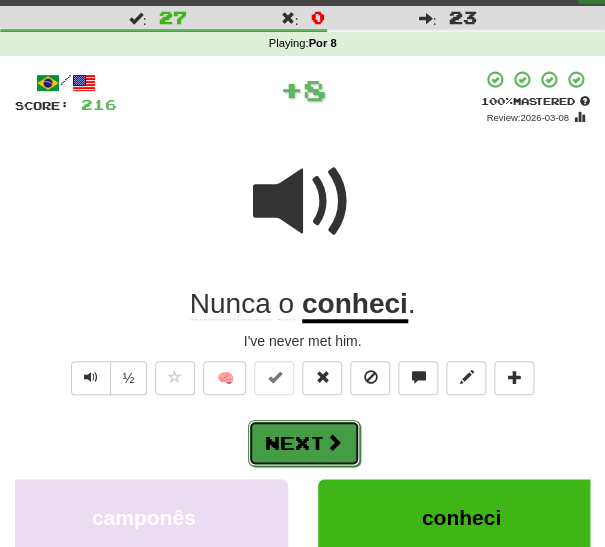 click on "Next" at bounding box center (304, 443) 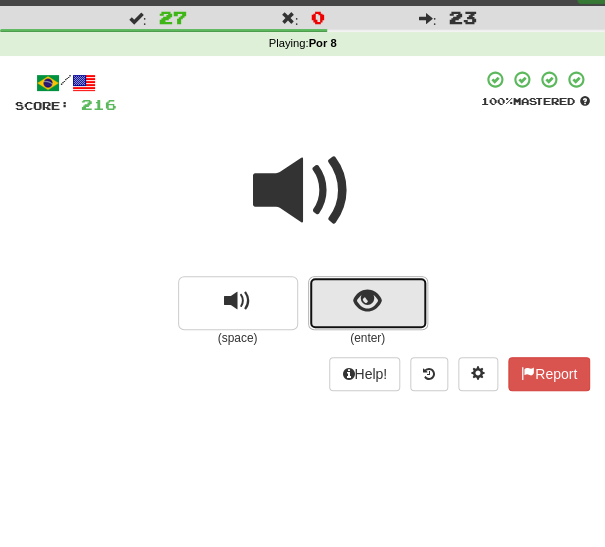 click at bounding box center (368, 303) 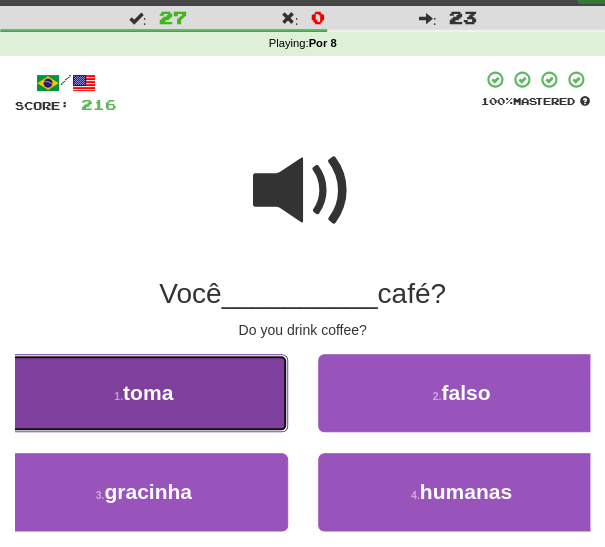 click on "1 .  toma" at bounding box center (144, 393) 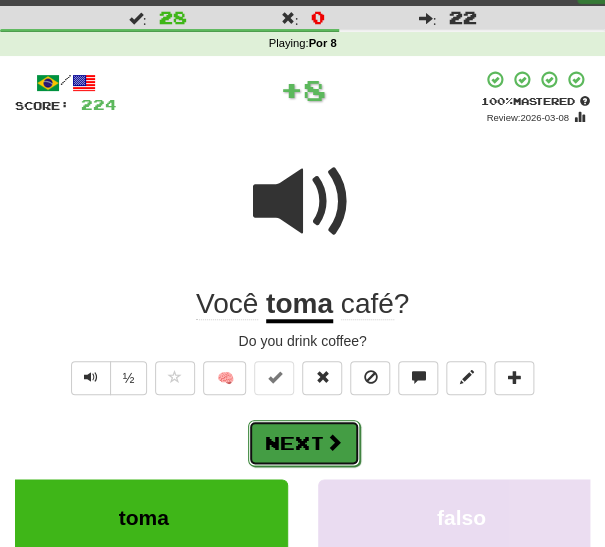click on "Next" at bounding box center [304, 443] 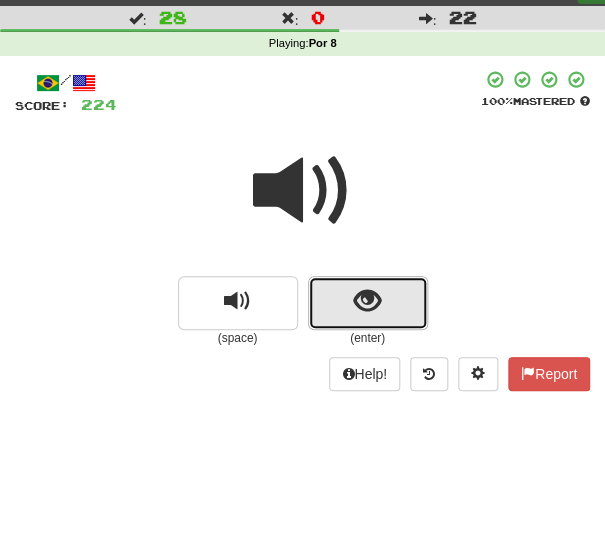 click at bounding box center [368, 303] 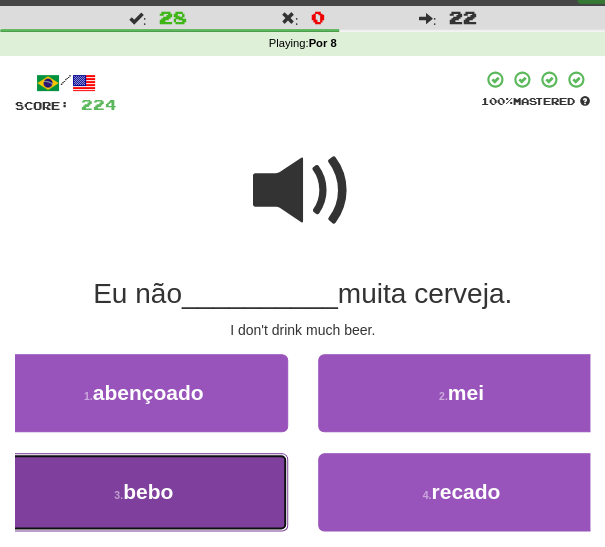 click on "3 .  bebo" at bounding box center [144, 492] 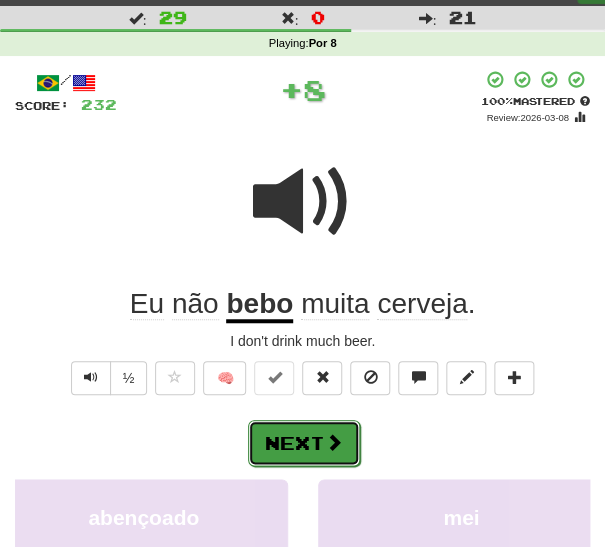 click on "Next" at bounding box center (304, 443) 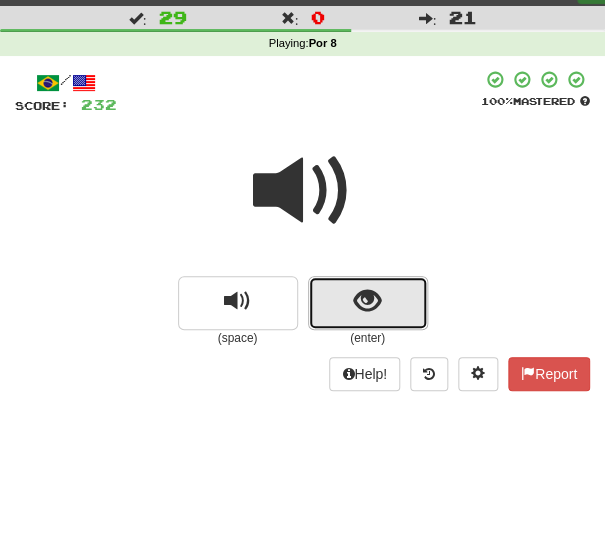 click at bounding box center [368, 303] 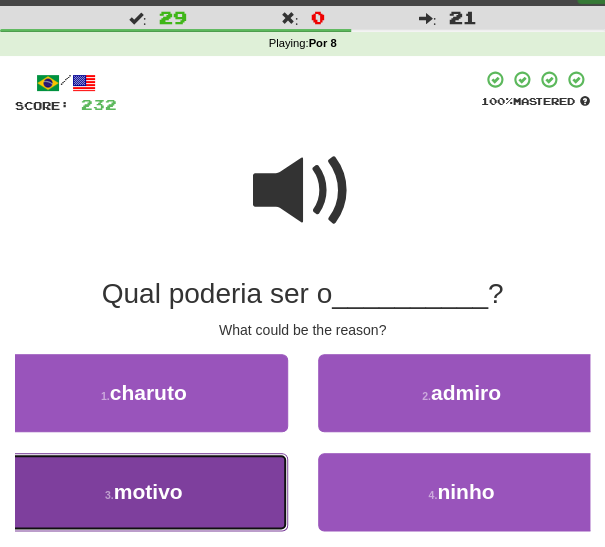click on "3 .  motivo" at bounding box center (144, 492) 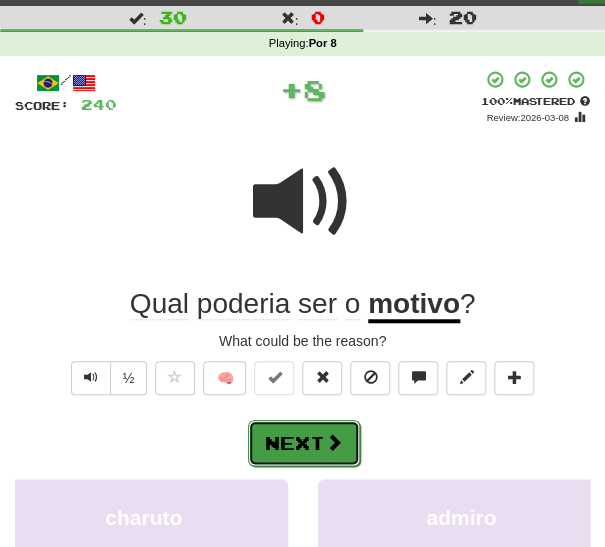 click on "Next" at bounding box center (304, 443) 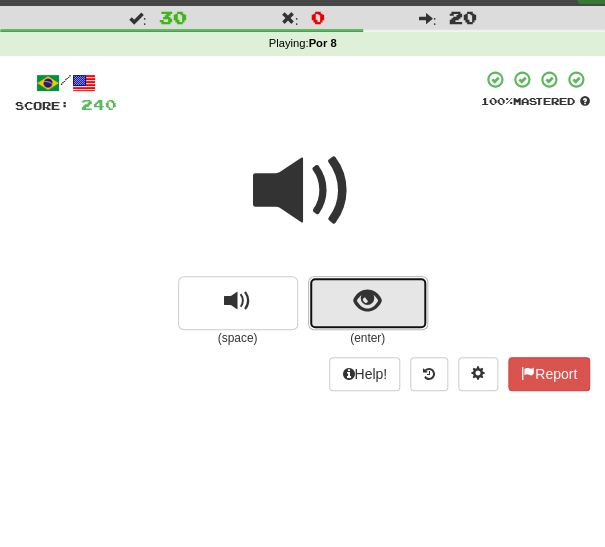 click at bounding box center (368, 303) 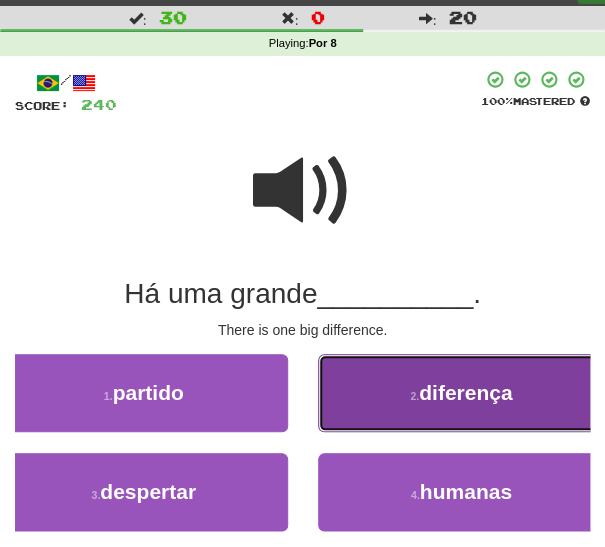 click on "diferença" at bounding box center (465, 392) 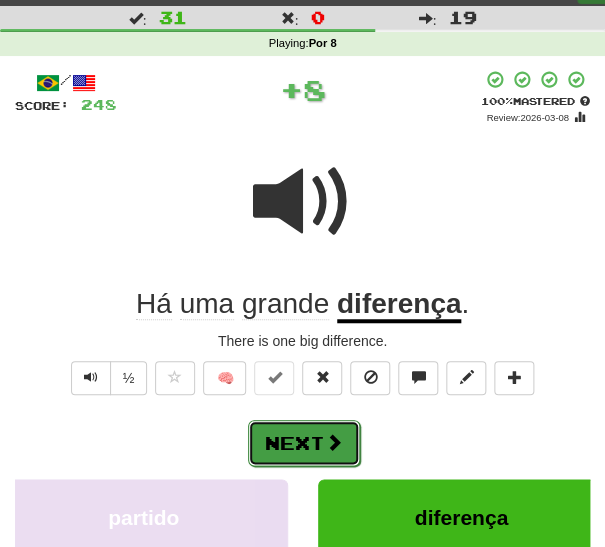 click at bounding box center (334, 442) 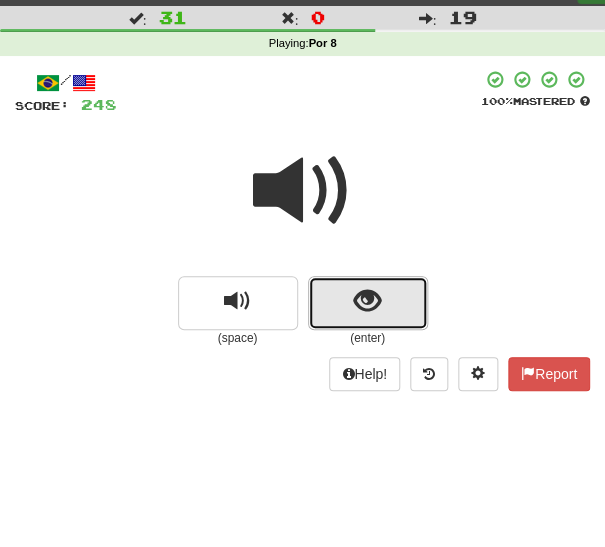 click at bounding box center [367, 301] 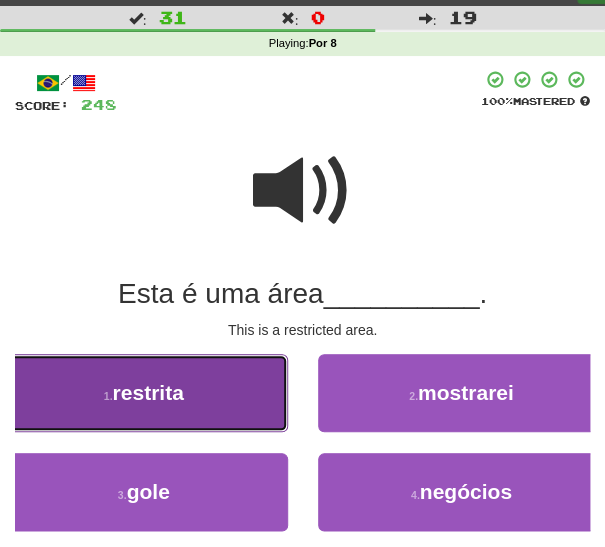 click on "1 .  restrita" at bounding box center [144, 393] 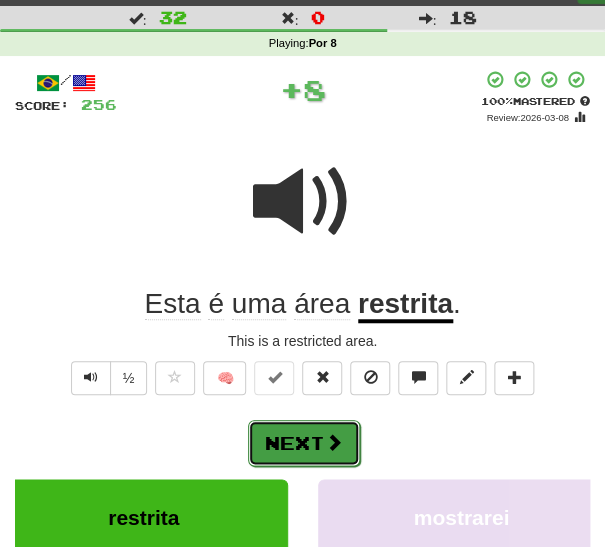 click at bounding box center (334, 442) 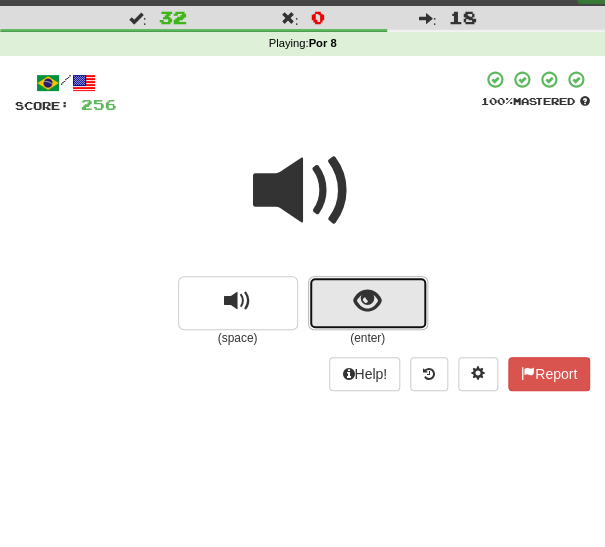 click at bounding box center (367, 301) 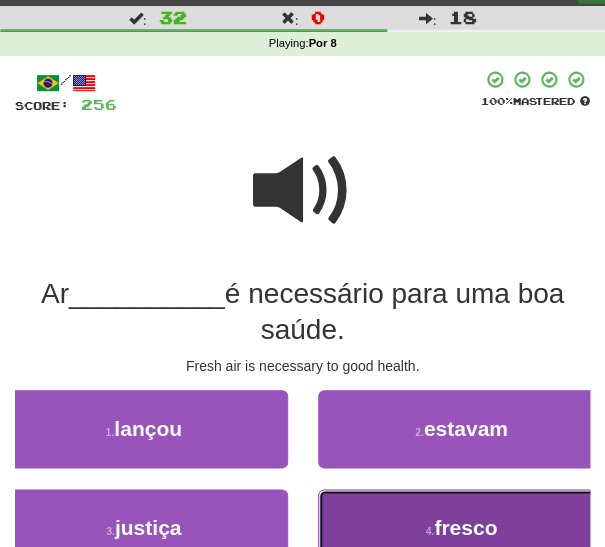 click on "fresco" at bounding box center (465, 527) 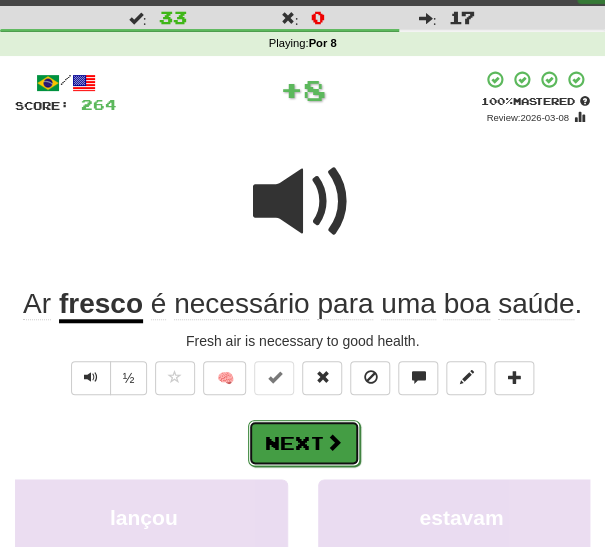 click on "Next" at bounding box center (304, 443) 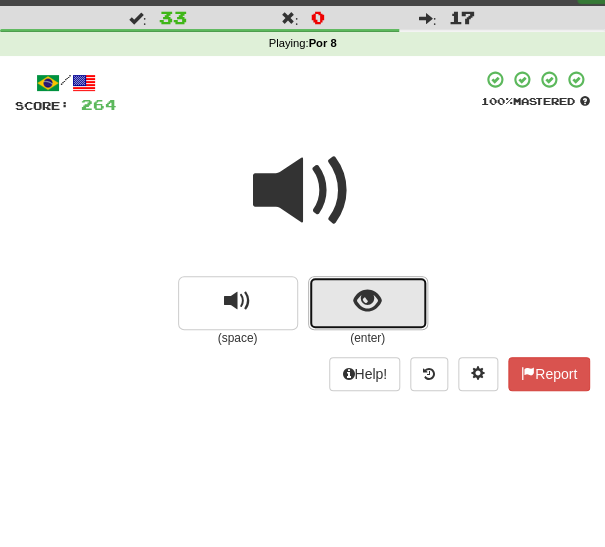 click at bounding box center [367, 301] 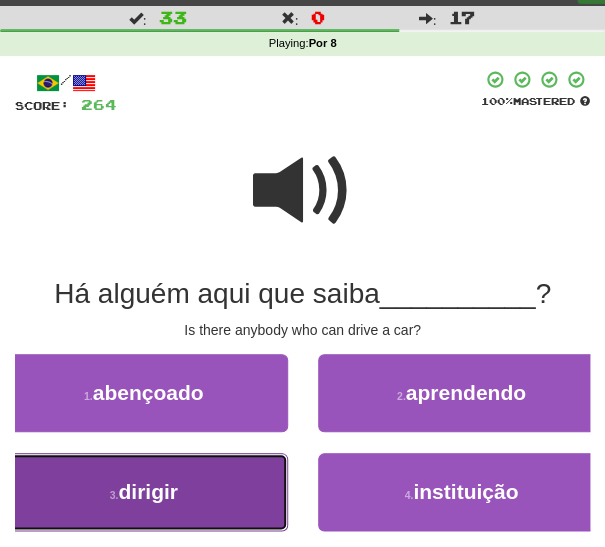 click on "3 .  dirigir" at bounding box center (144, 492) 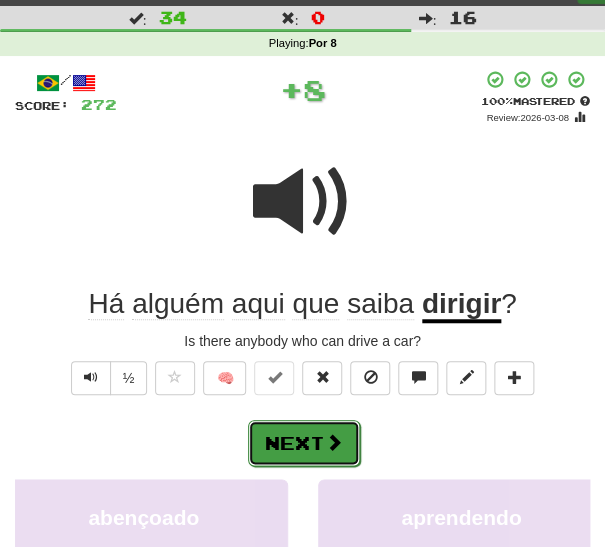 click at bounding box center [334, 442] 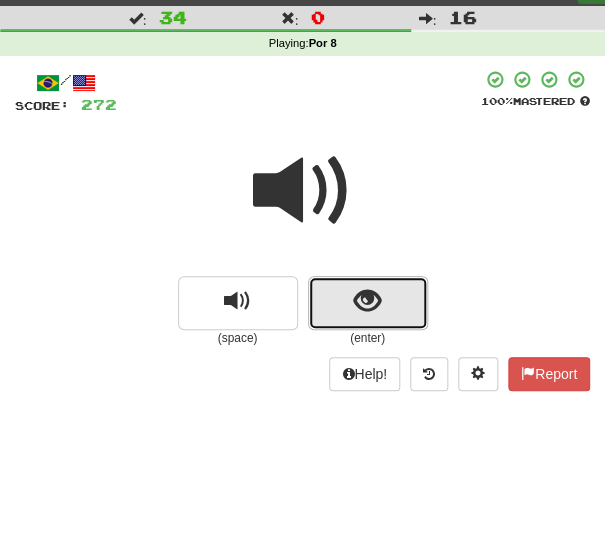 click at bounding box center (367, 301) 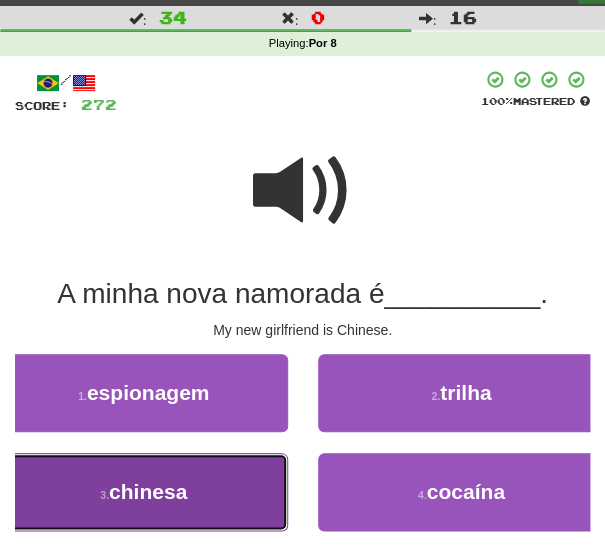 click on "3 .  chinesa" at bounding box center [144, 492] 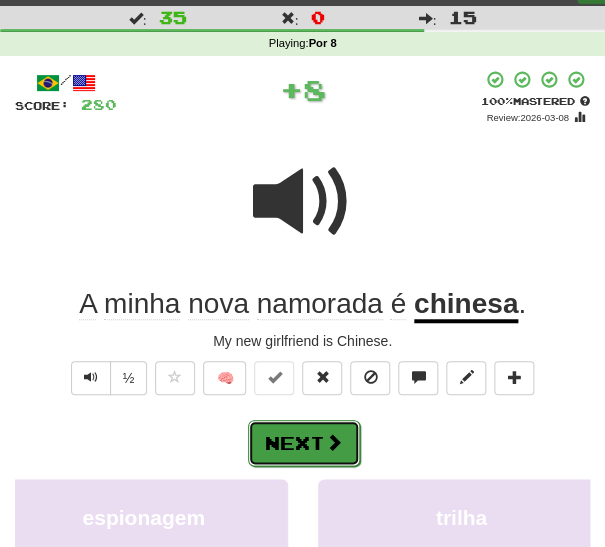 click on "Next" at bounding box center [304, 443] 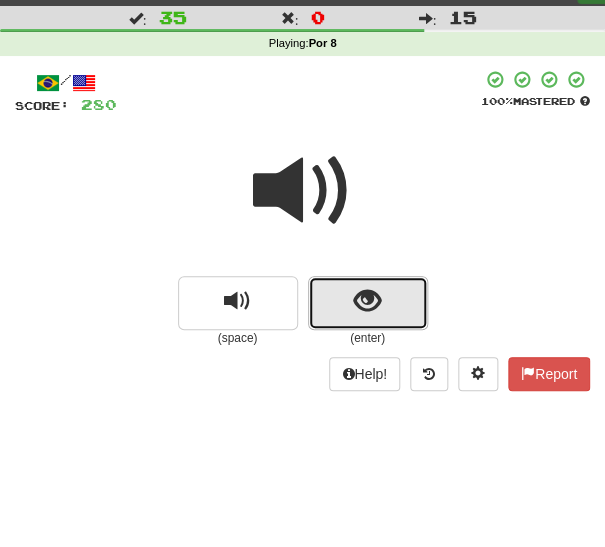 click at bounding box center [368, 303] 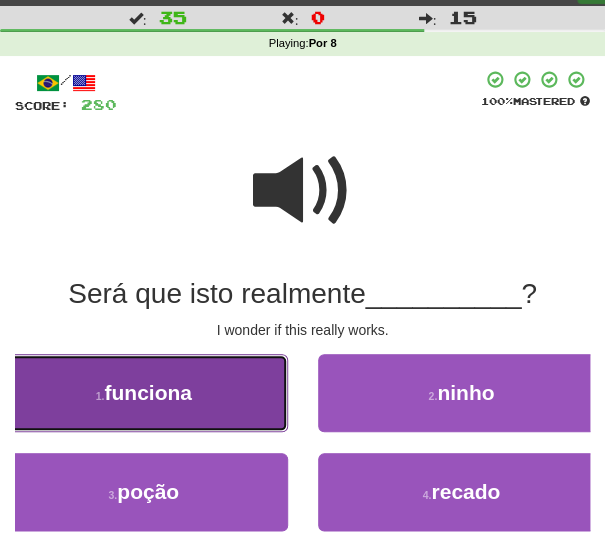 click on "1 .  funciona" at bounding box center (144, 393) 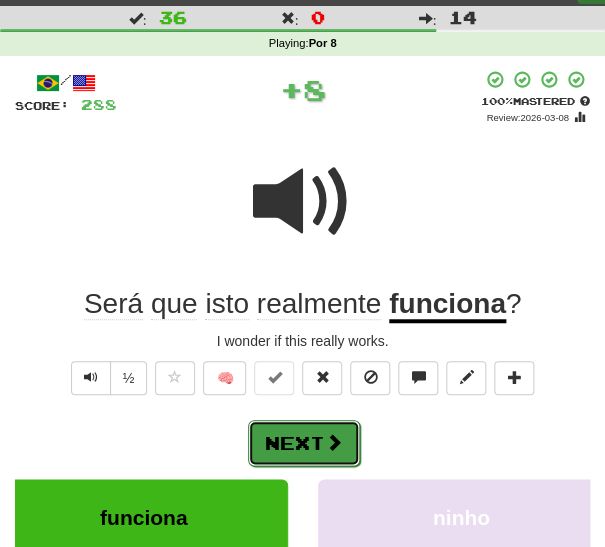 click at bounding box center (334, 442) 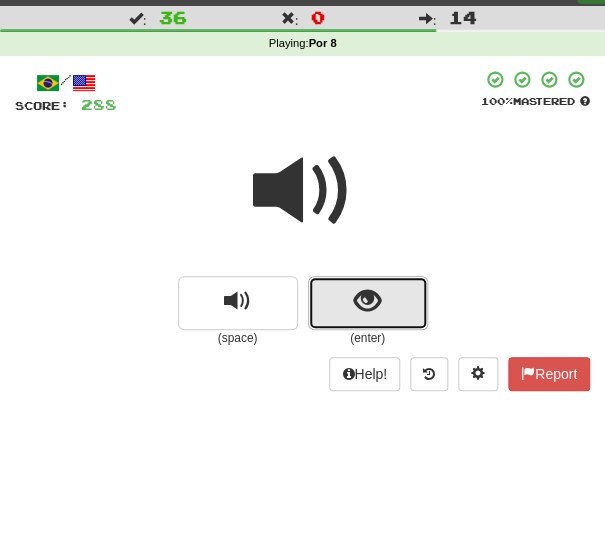 click at bounding box center [368, 303] 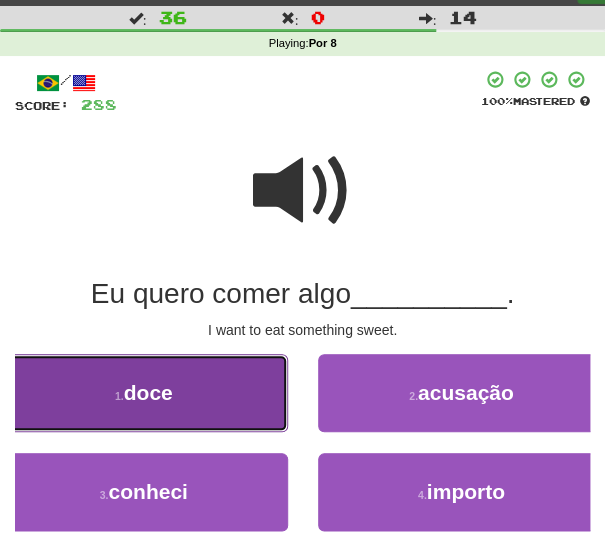 click on "1 .  doce" at bounding box center [144, 393] 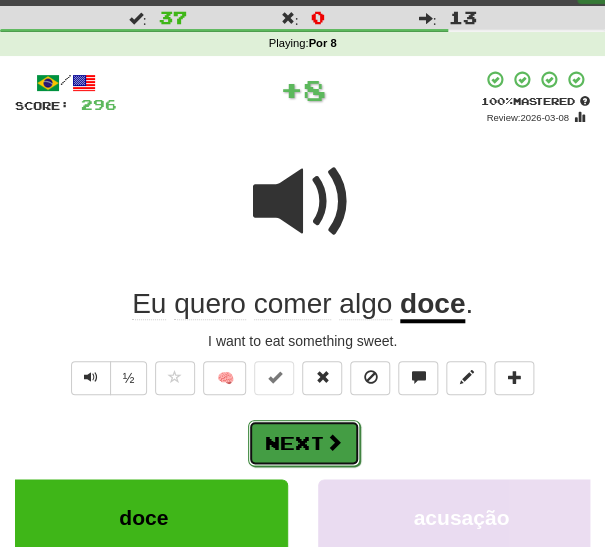 click on "Next" at bounding box center (304, 443) 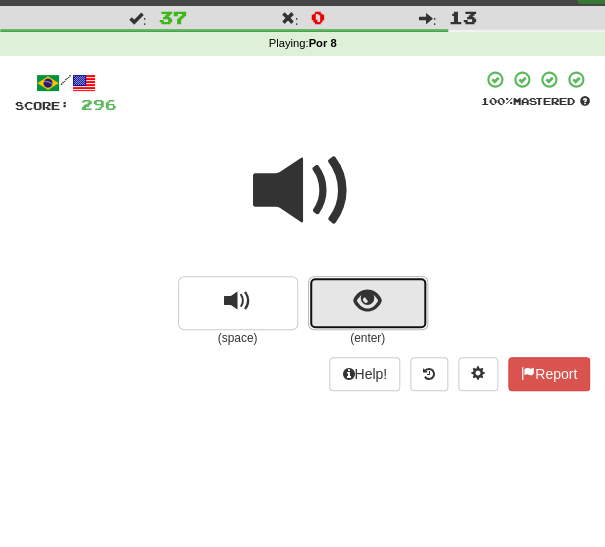 click at bounding box center [368, 303] 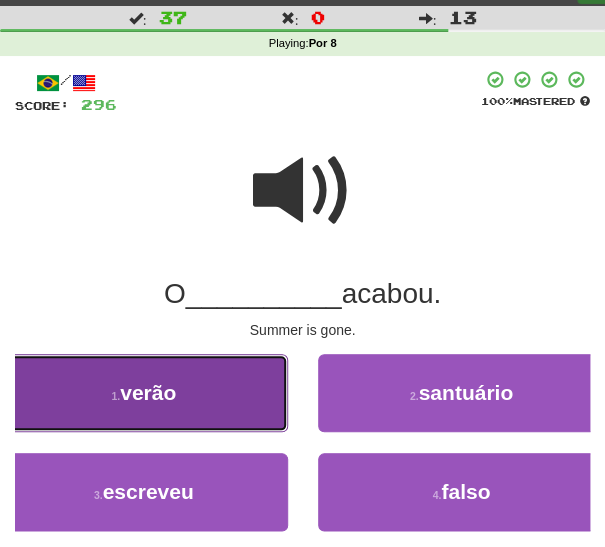 click on "1 .  verão" at bounding box center (144, 393) 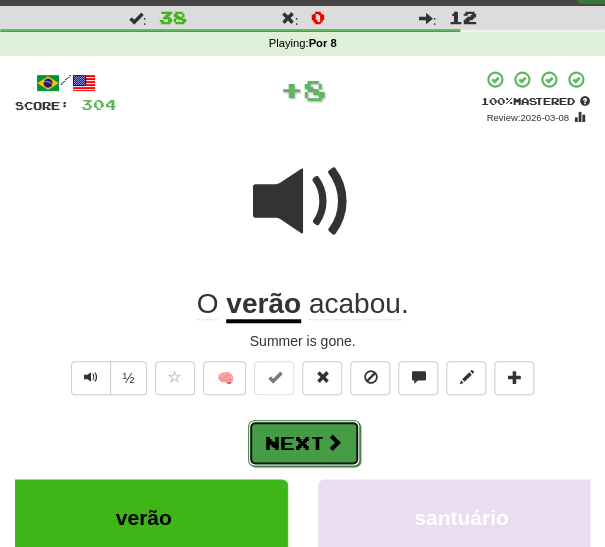 click on "Next" at bounding box center (304, 443) 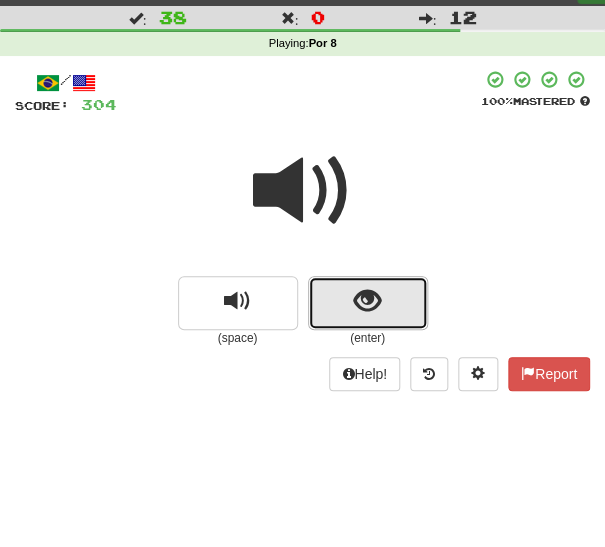 click at bounding box center (368, 303) 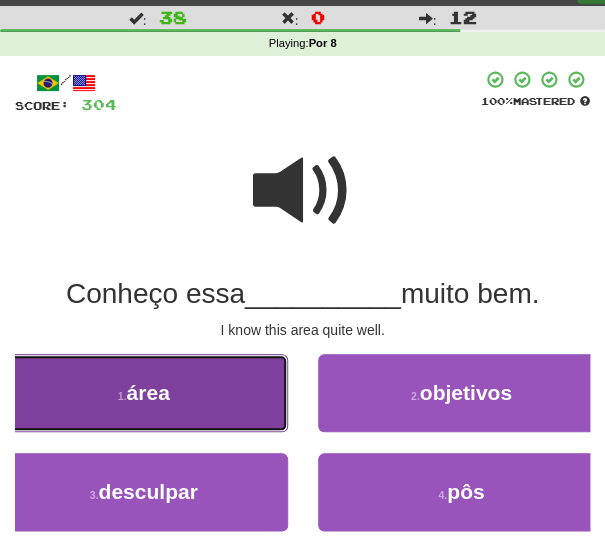 click on "1 .  área" at bounding box center [144, 393] 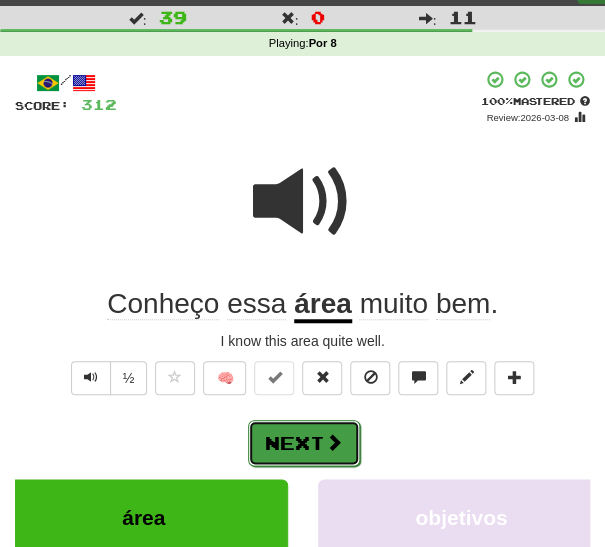 click at bounding box center (334, 442) 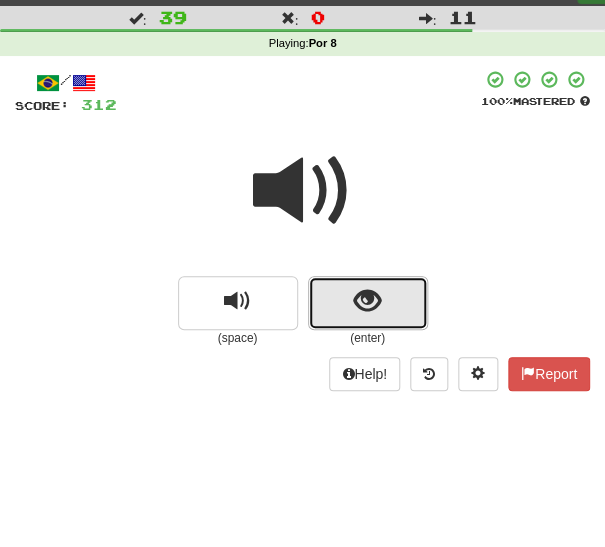click at bounding box center (368, 303) 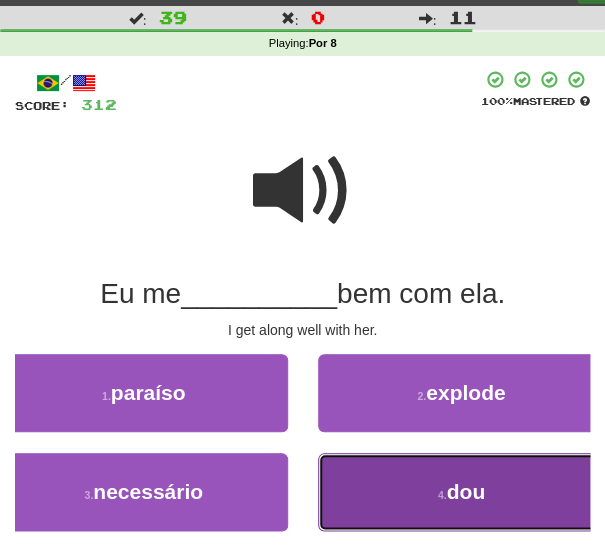 click on "4 .  dou" at bounding box center [462, 492] 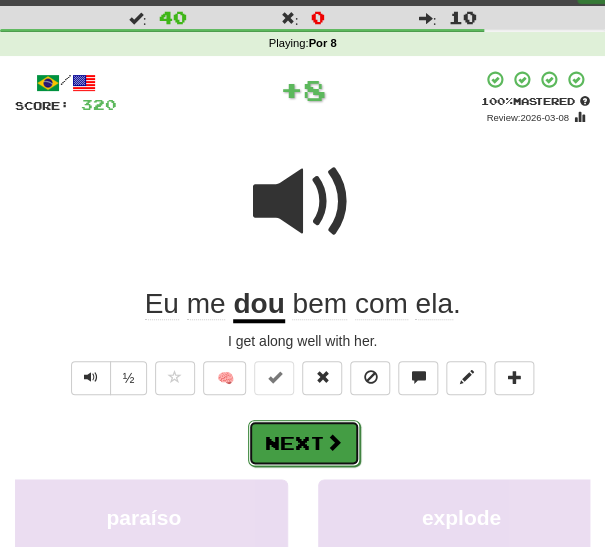 click at bounding box center (334, 442) 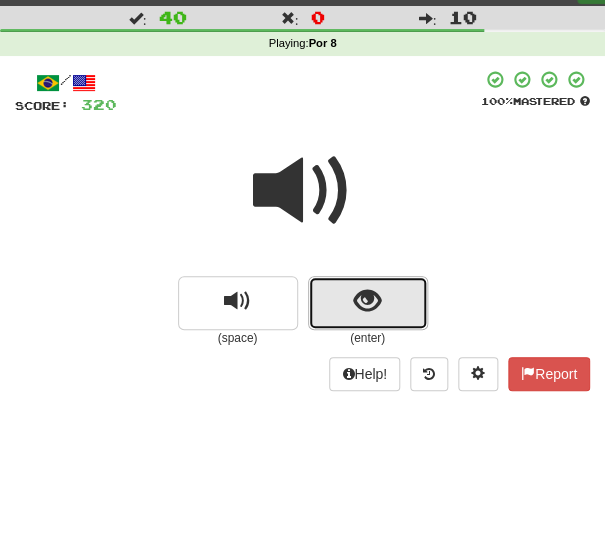 click at bounding box center [368, 303] 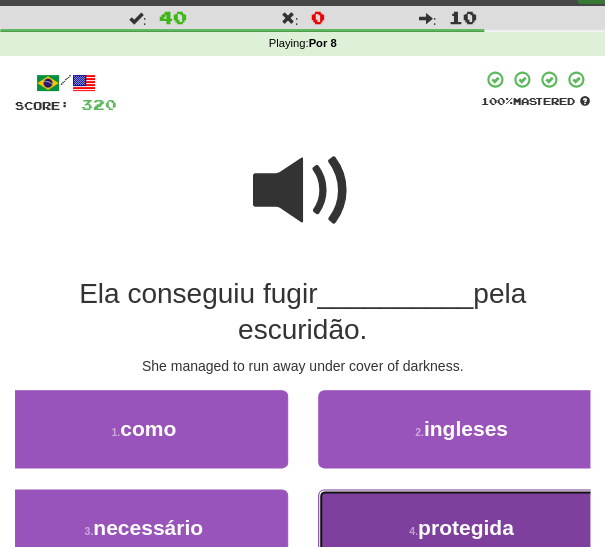 click on "protegida" at bounding box center (466, 527) 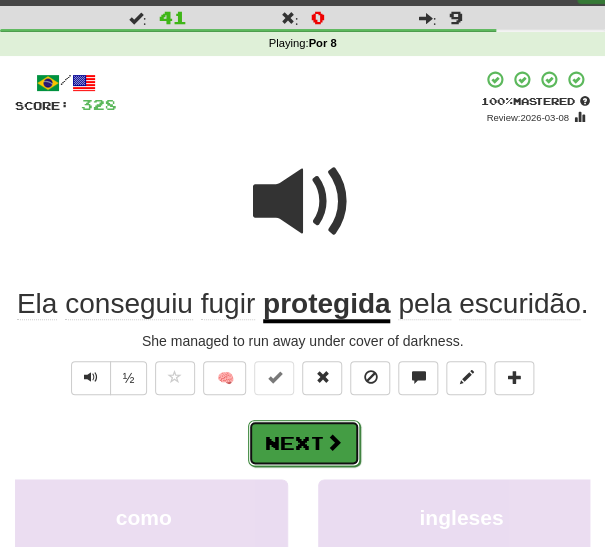 click on "Next" at bounding box center (304, 443) 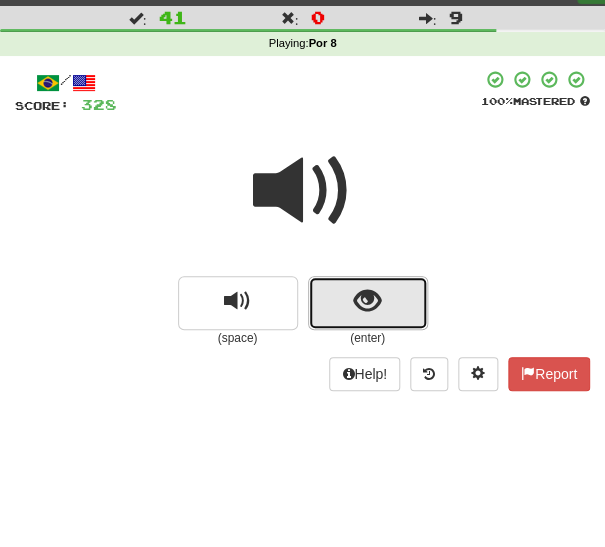 click at bounding box center [367, 301] 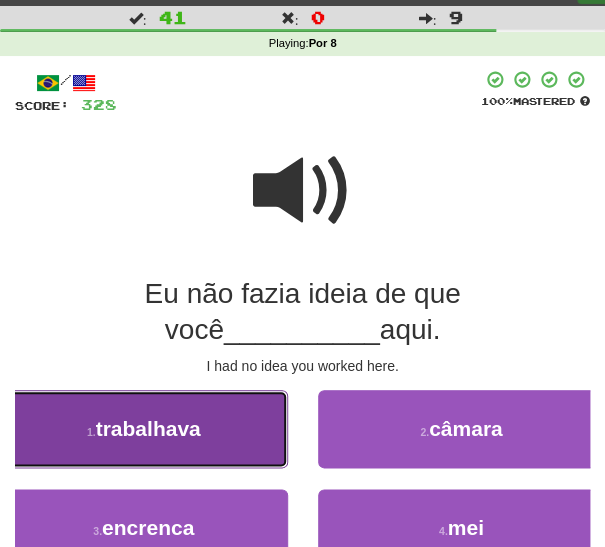 click on "1 .  trabalhava" at bounding box center [144, 429] 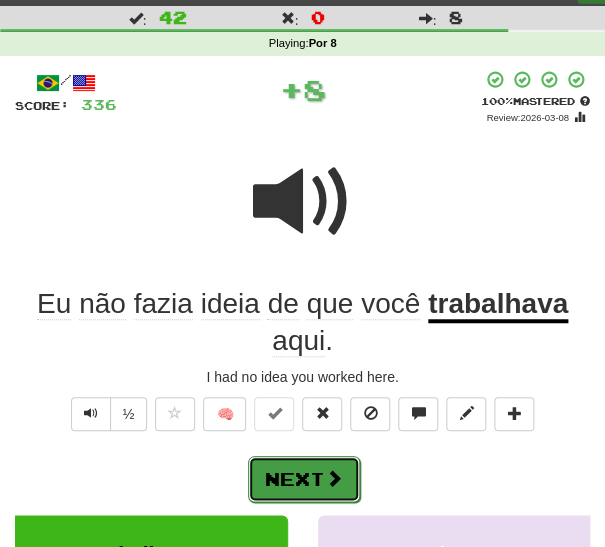click on "Next" at bounding box center [304, 479] 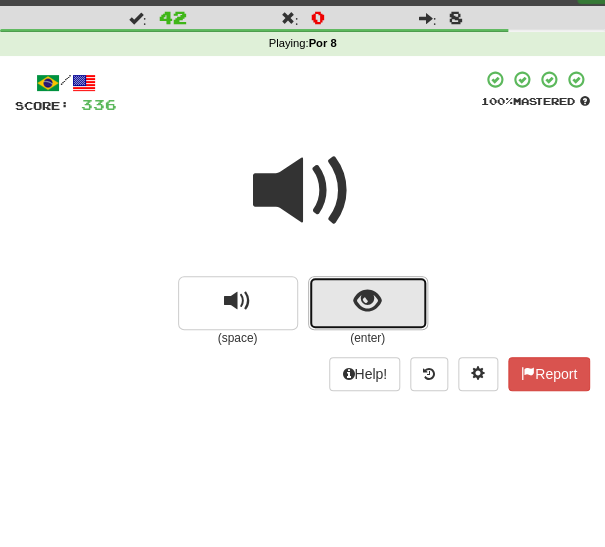 click at bounding box center (367, 301) 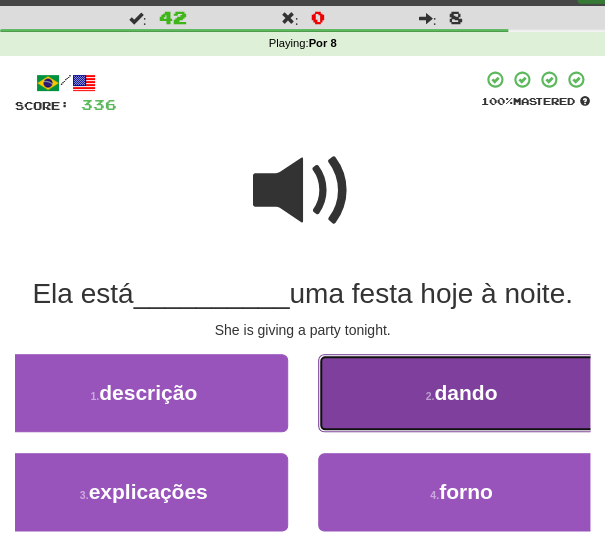click on "2 .  dando" at bounding box center [462, 393] 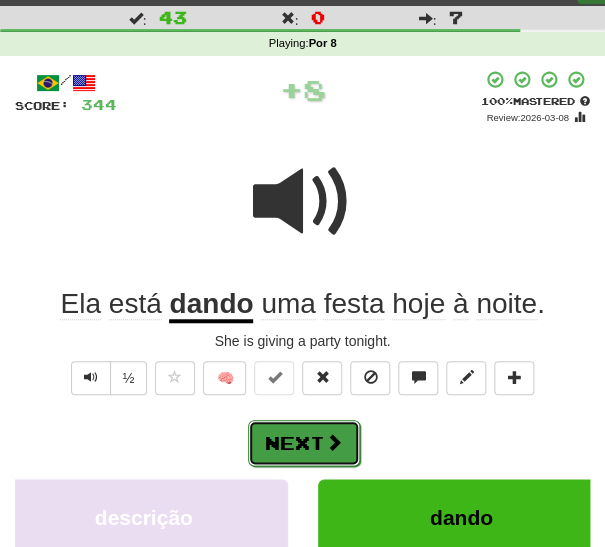 click at bounding box center (334, 442) 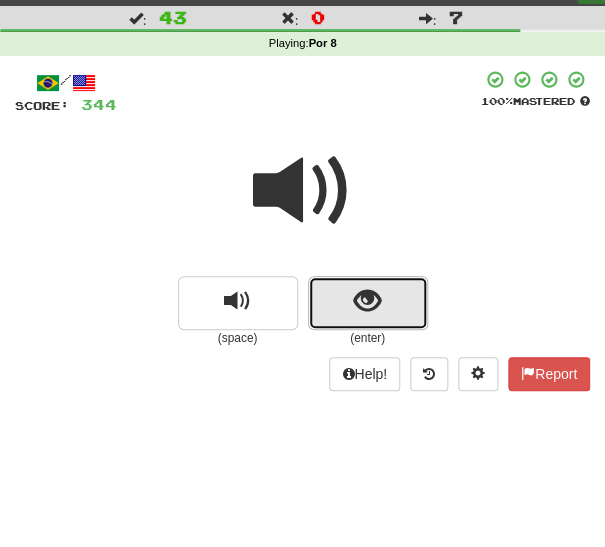 click at bounding box center [367, 301] 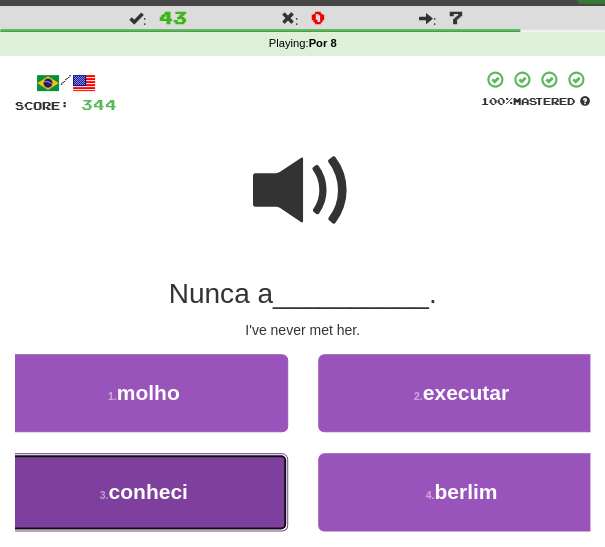 click on "3 .  conheci" at bounding box center (144, 492) 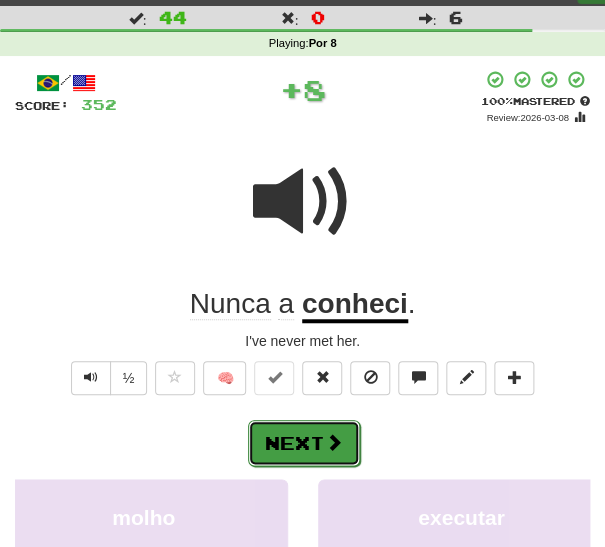 click at bounding box center (334, 442) 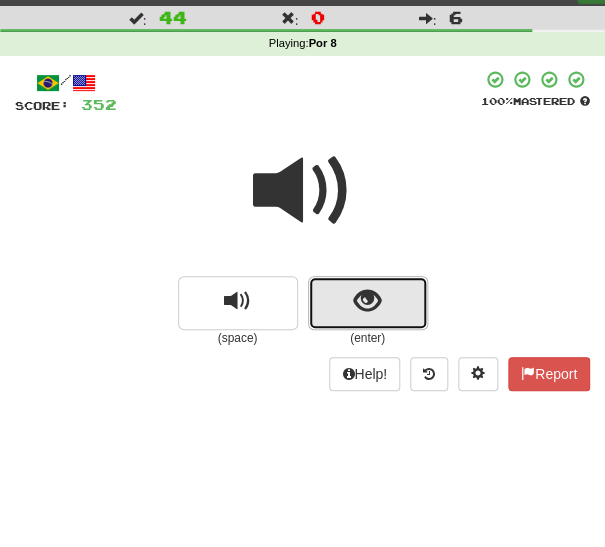 click at bounding box center (367, 301) 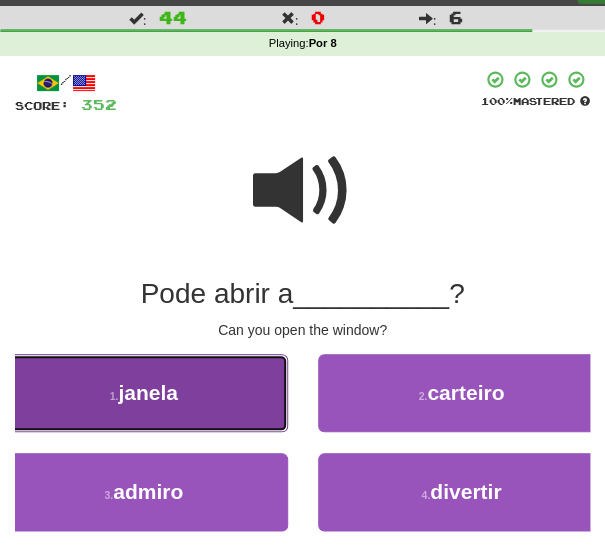 click on "1 .  janela" at bounding box center (144, 393) 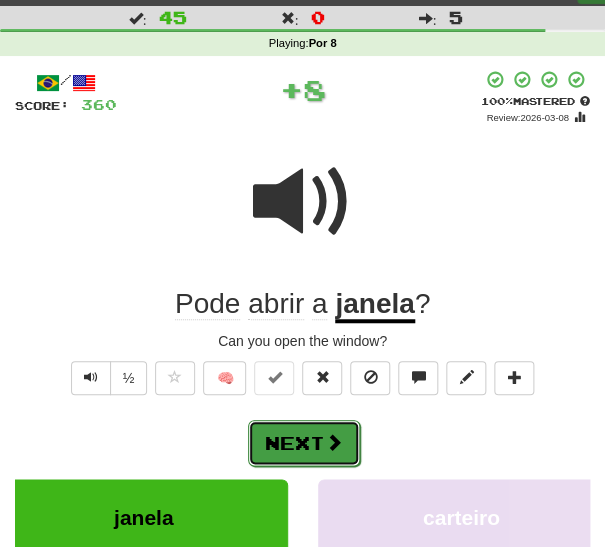 click on "Next" at bounding box center (304, 443) 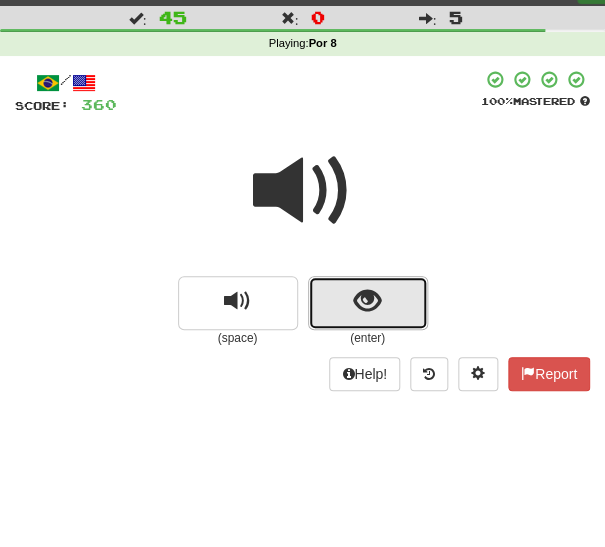 click at bounding box center (367, 301) 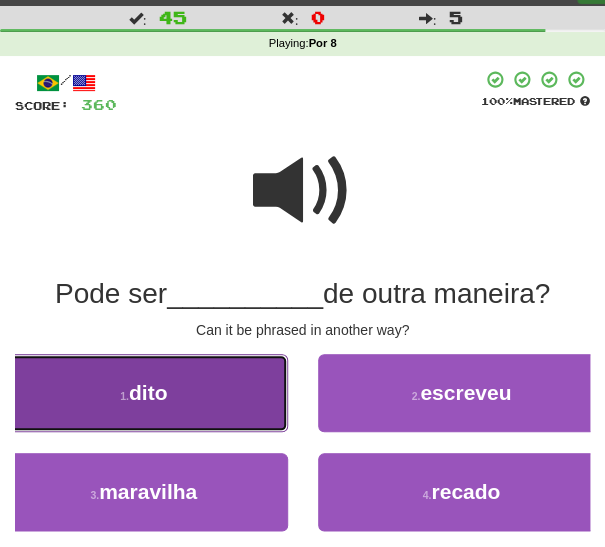 click on "1 .  dito" at bounding box center [144, 393] 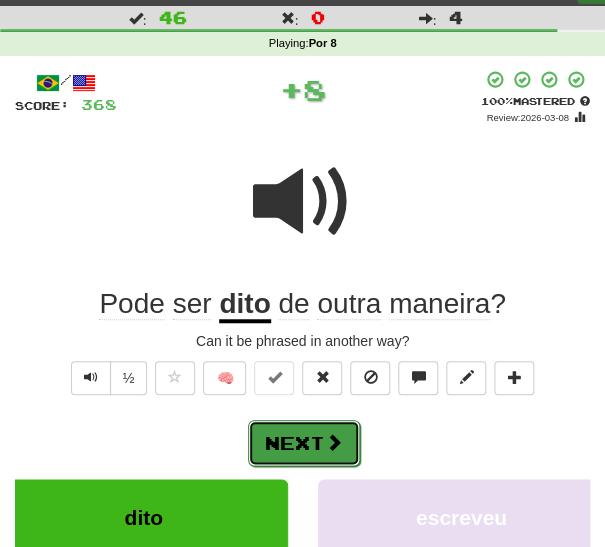 click at bounding box center (334, 442) 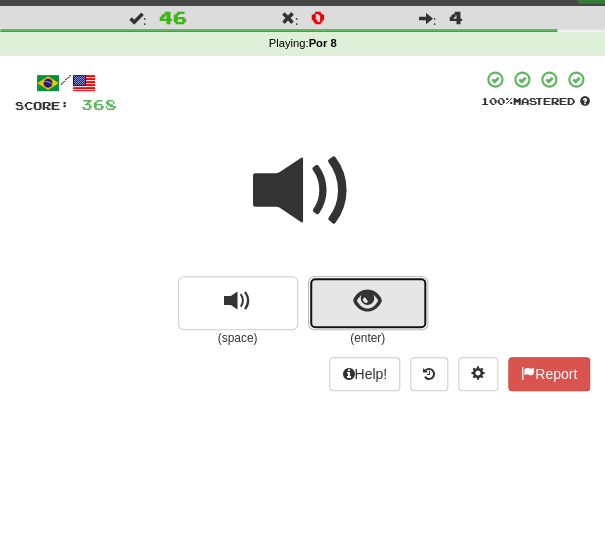 click at bounding box center [368, 303] 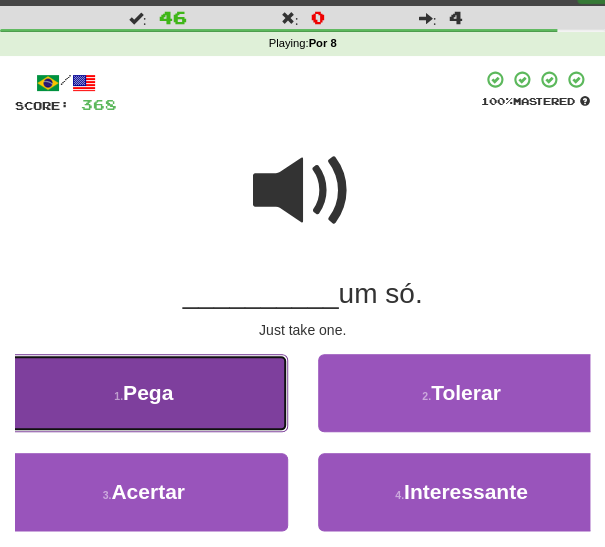 click on "1 .  Pega" at bounding box center [144, 393] 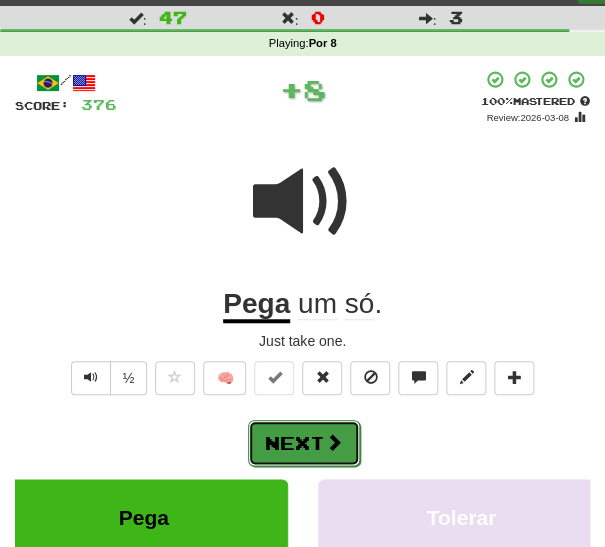 click on "Next" at bounding box center [304, 443] 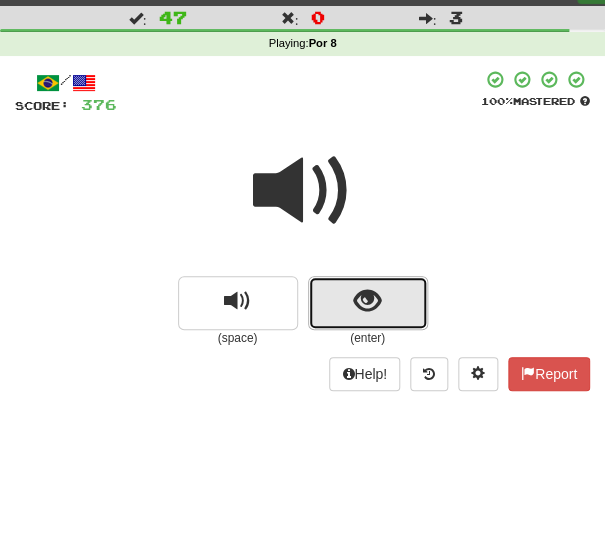 click at bounding box center (368, 303) 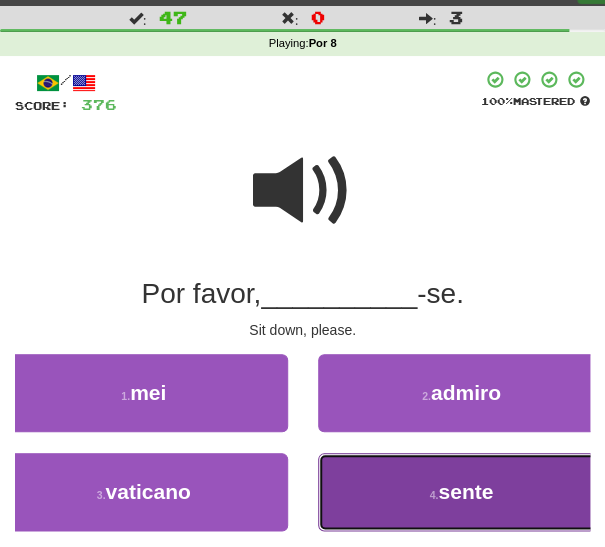 click on "4 .  sente" at bounding box center [462, 492] 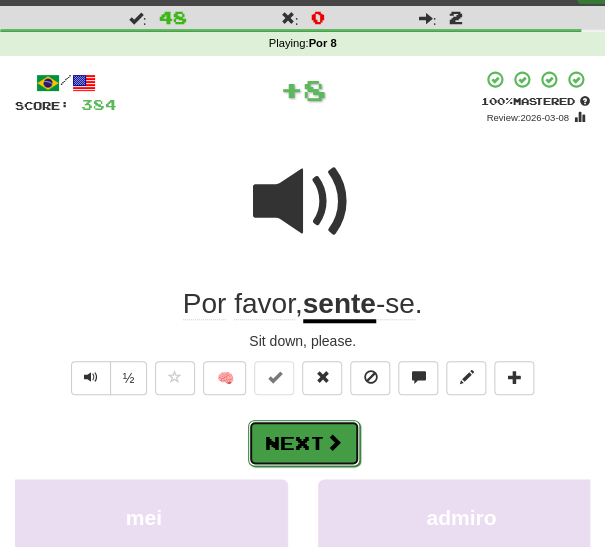 click at bounding box center (334, 442) 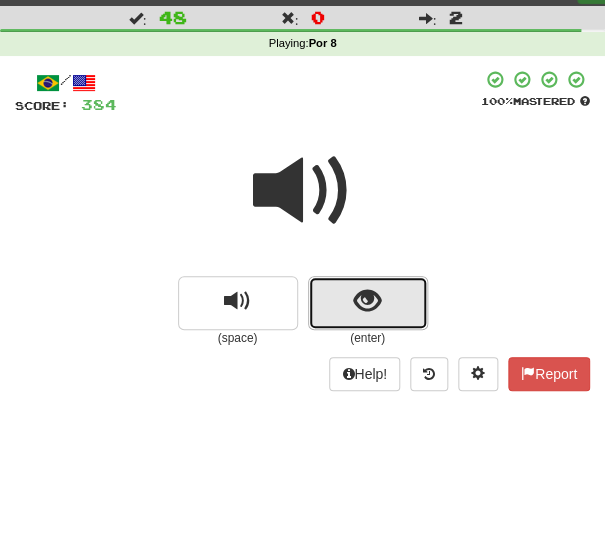 click at bounding box center [368, 303] 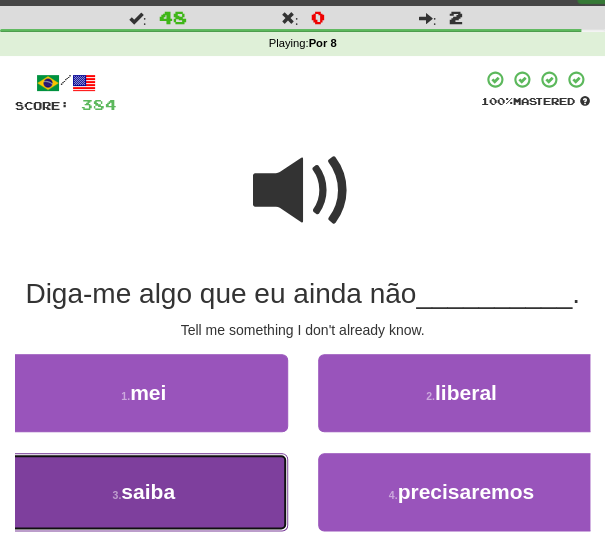 click on "3 .  saiba" at bounding box center (144, 492) 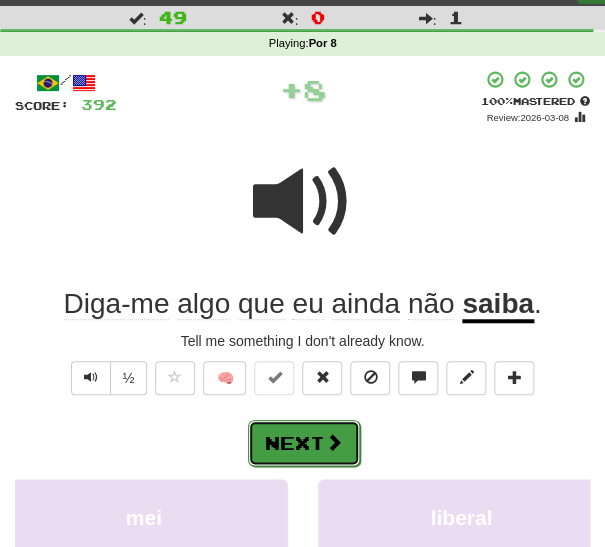 click at bounding box center [334, 442] 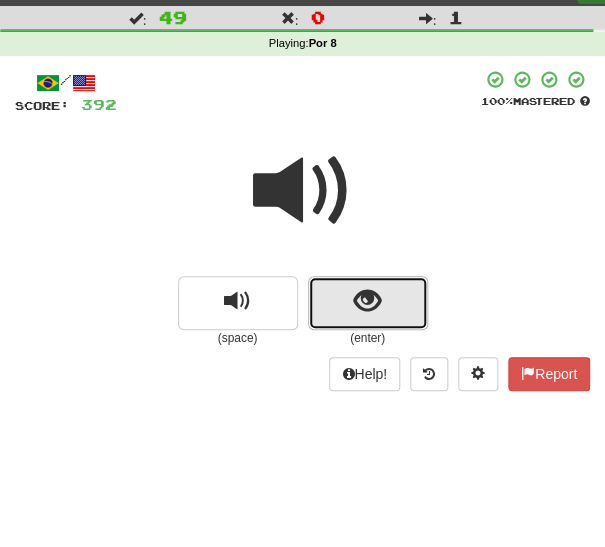 click at bounding box center [368, 303] 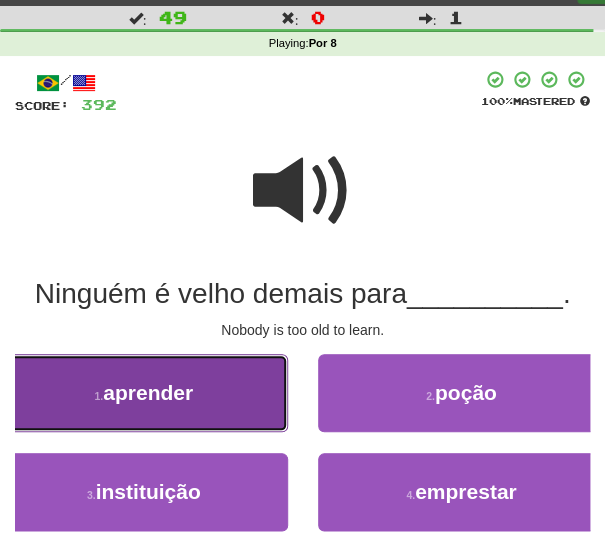 click on "1 .  aprender" at bounding box center [144, 393] 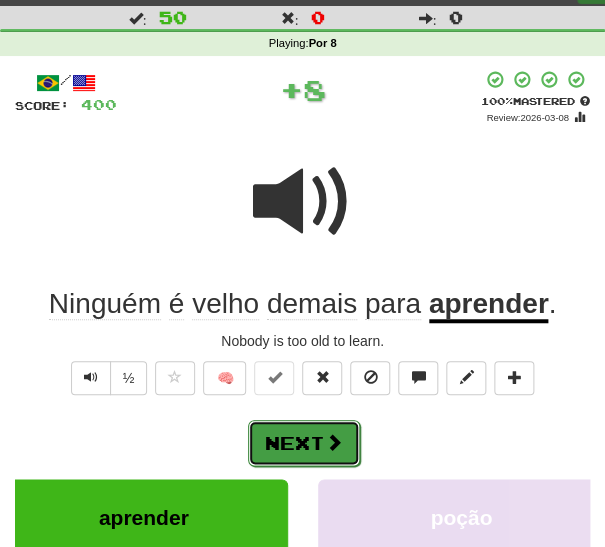 click at bounding box center [334, 442] 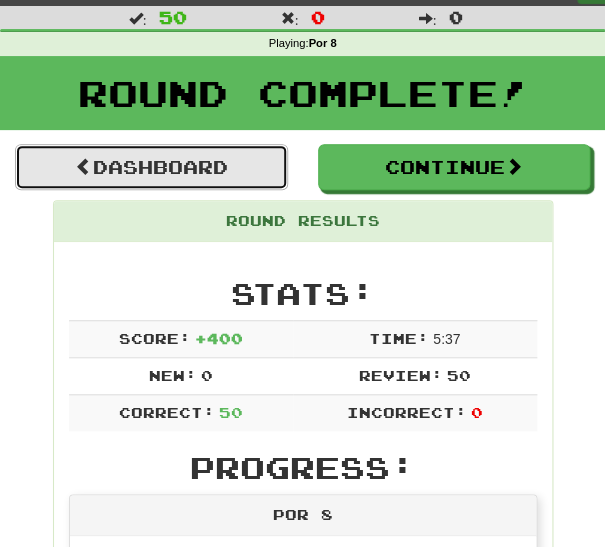 click on "Dashboard" at bounding box center [151, 167] 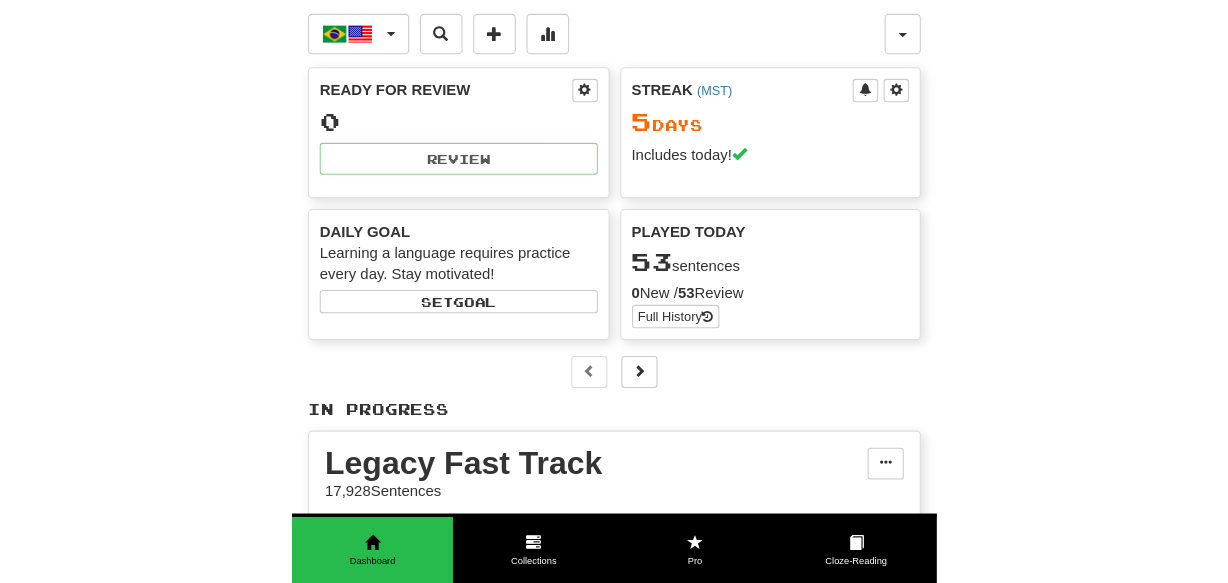 scroll, scrollTop: 0, scrollLeft: 0, axis: both 